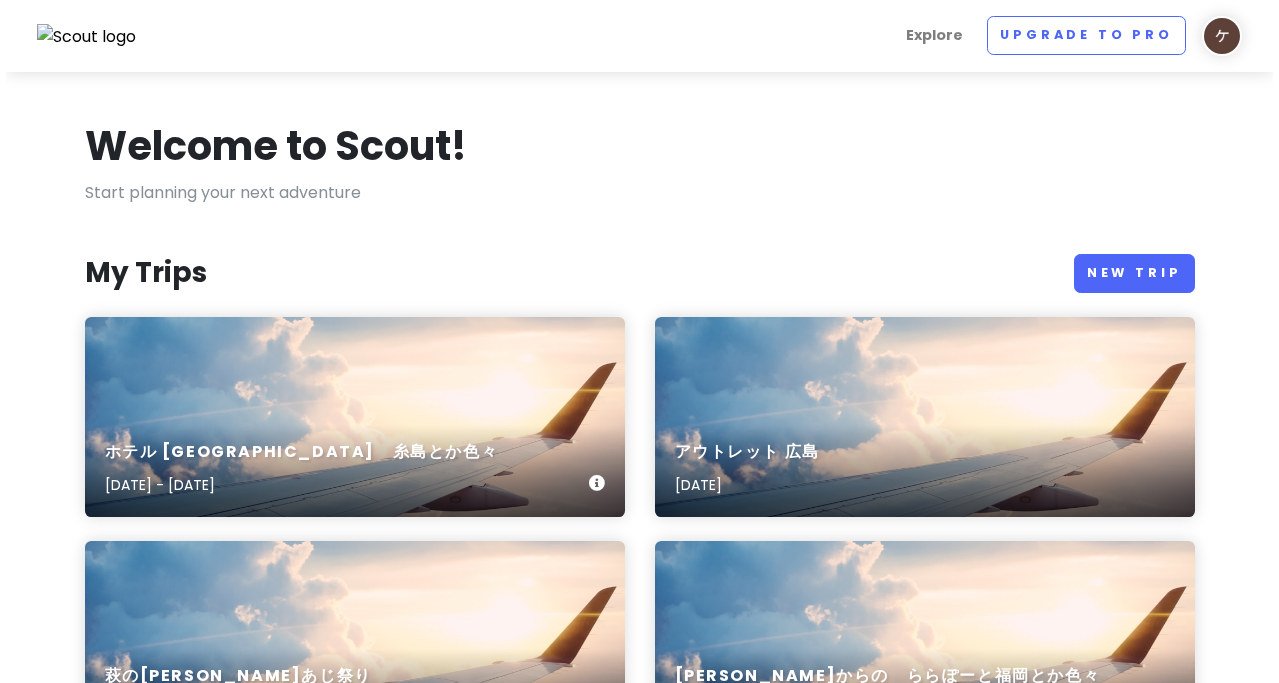 scroll, scrollTop: 0, scrollLeft: 0, axis: both 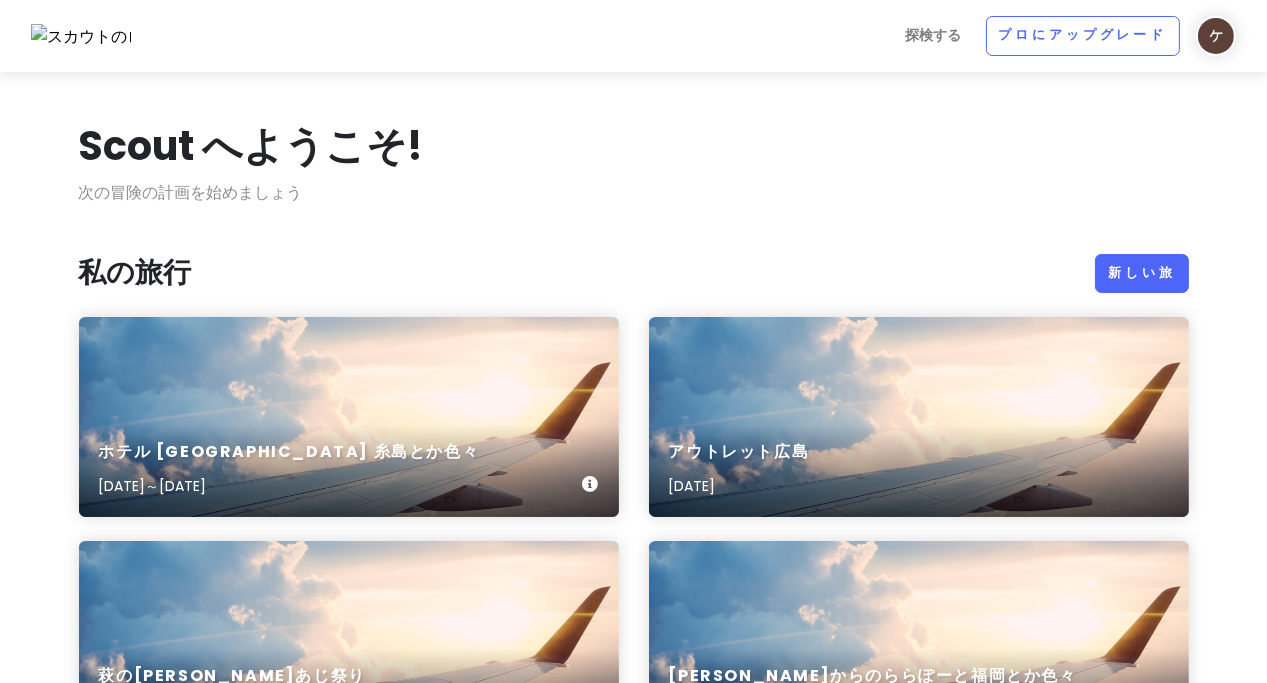click on "ホテル [GEOGRAPHIC_DATA] 糸島とか色々 [DATE]～[DATE]" at bounding box center (349, 417) 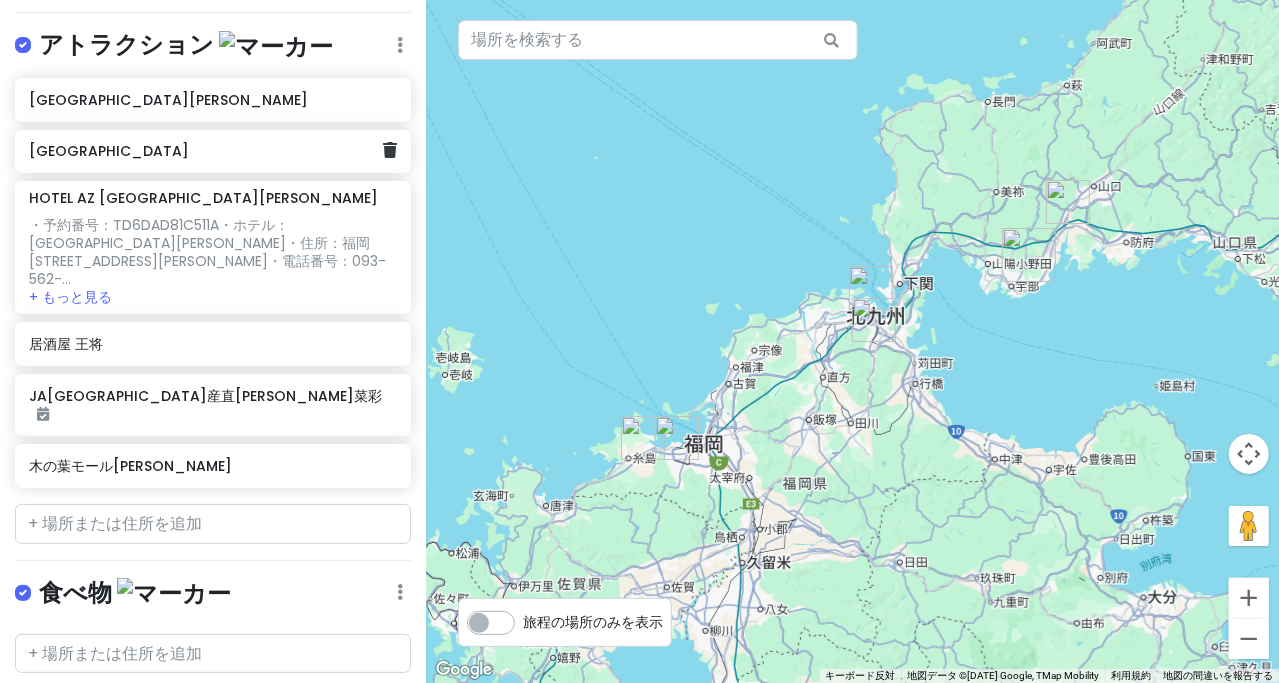 scroll, scrollTop: 373, scrollLeft: 0, axis: vertical 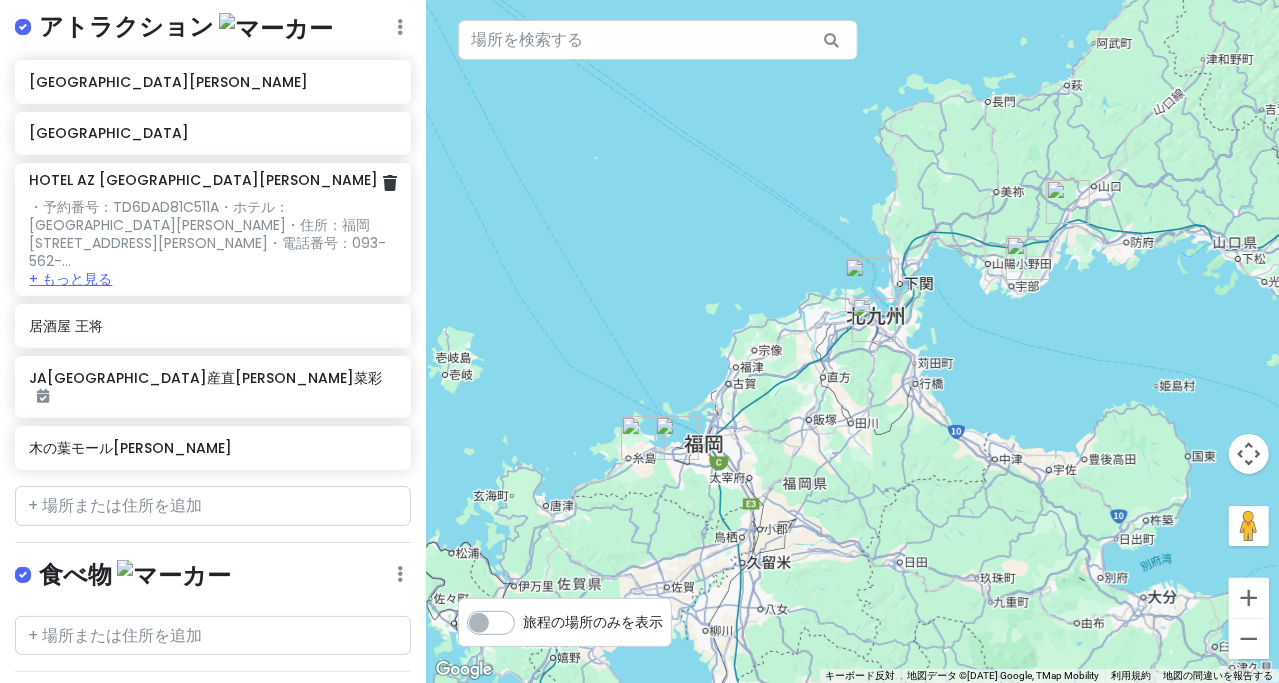 click on "+ もっと見る" at bounding box center [70, 279] 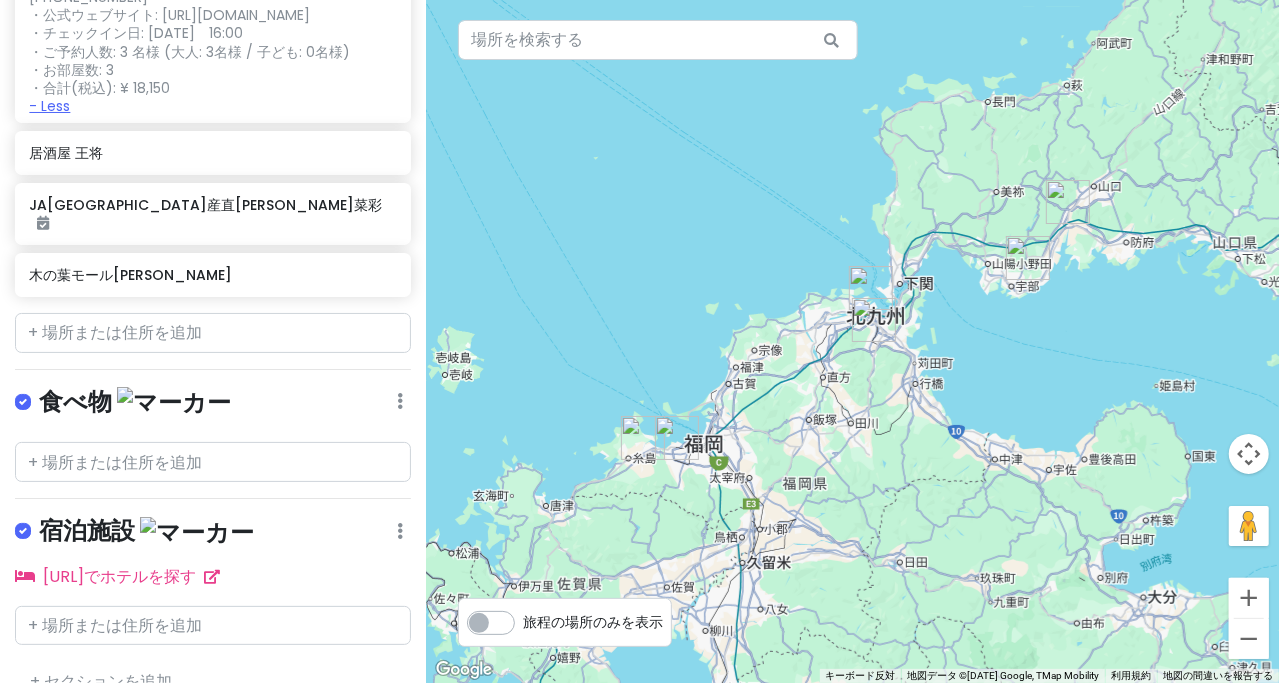 scroll, scrollTop: 665, scrollLeft: 0, axis: vertical 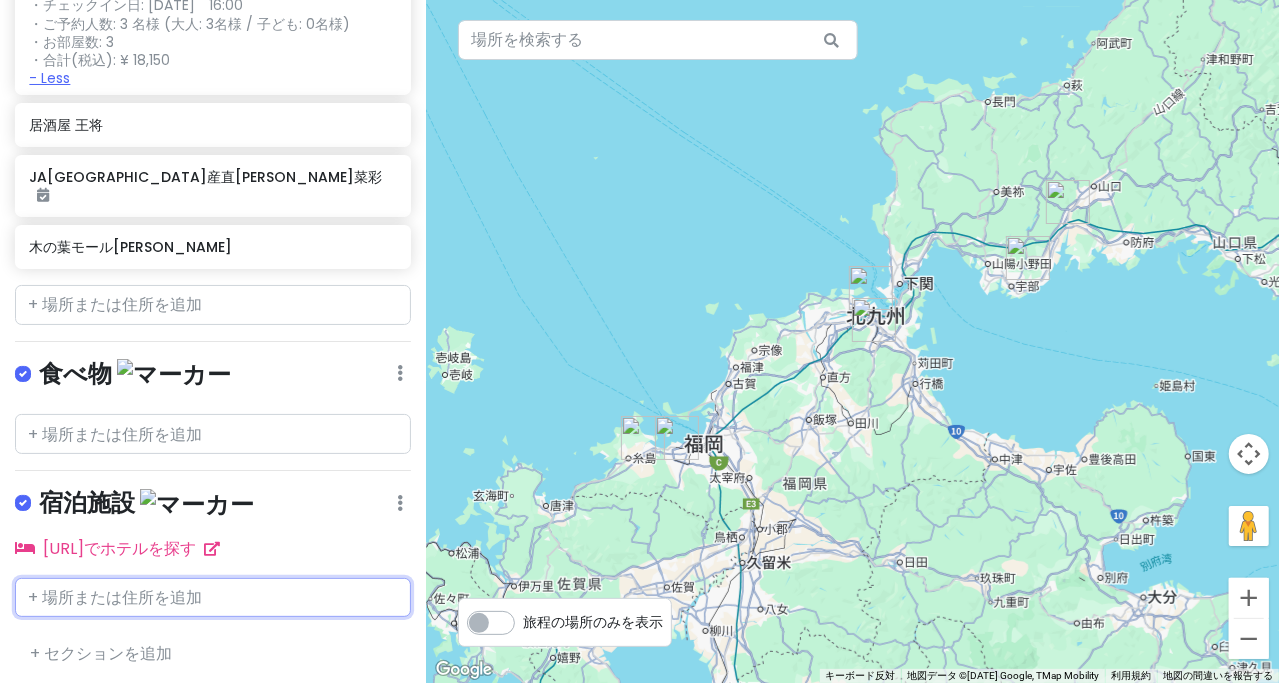 click at bounding box center [213, 598] 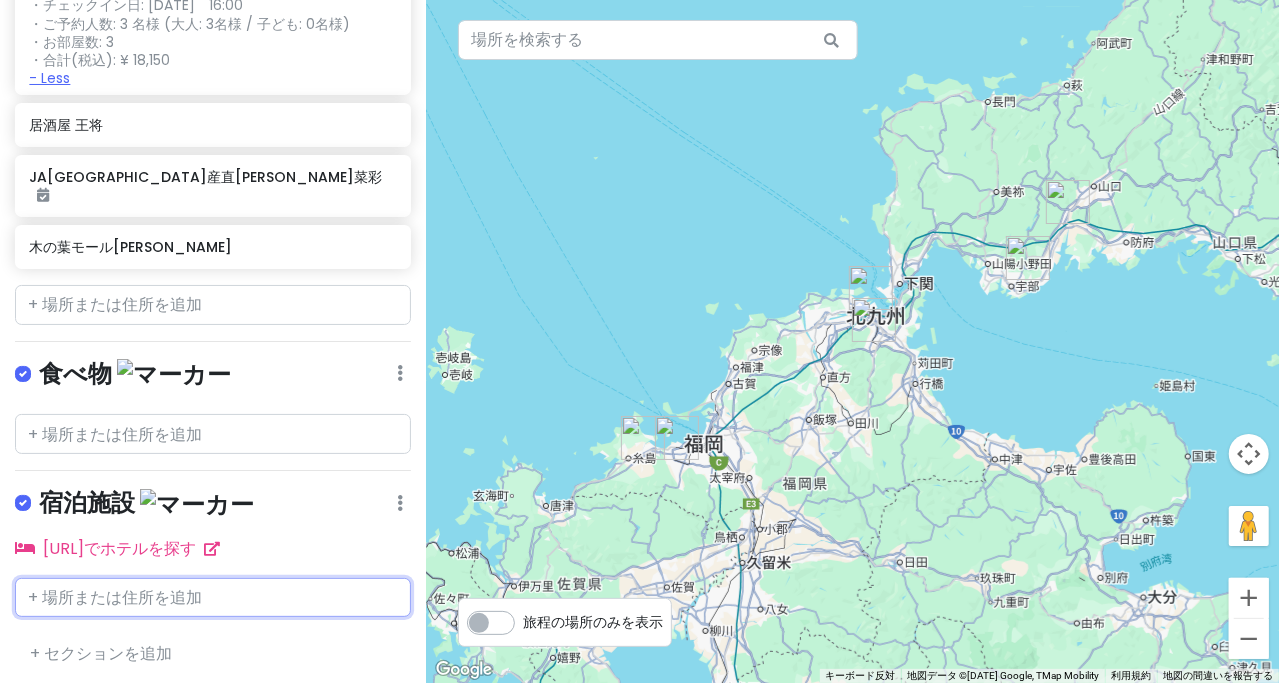 scroll, scrollTop: 292, scrollLeft: 0, axis: vertical 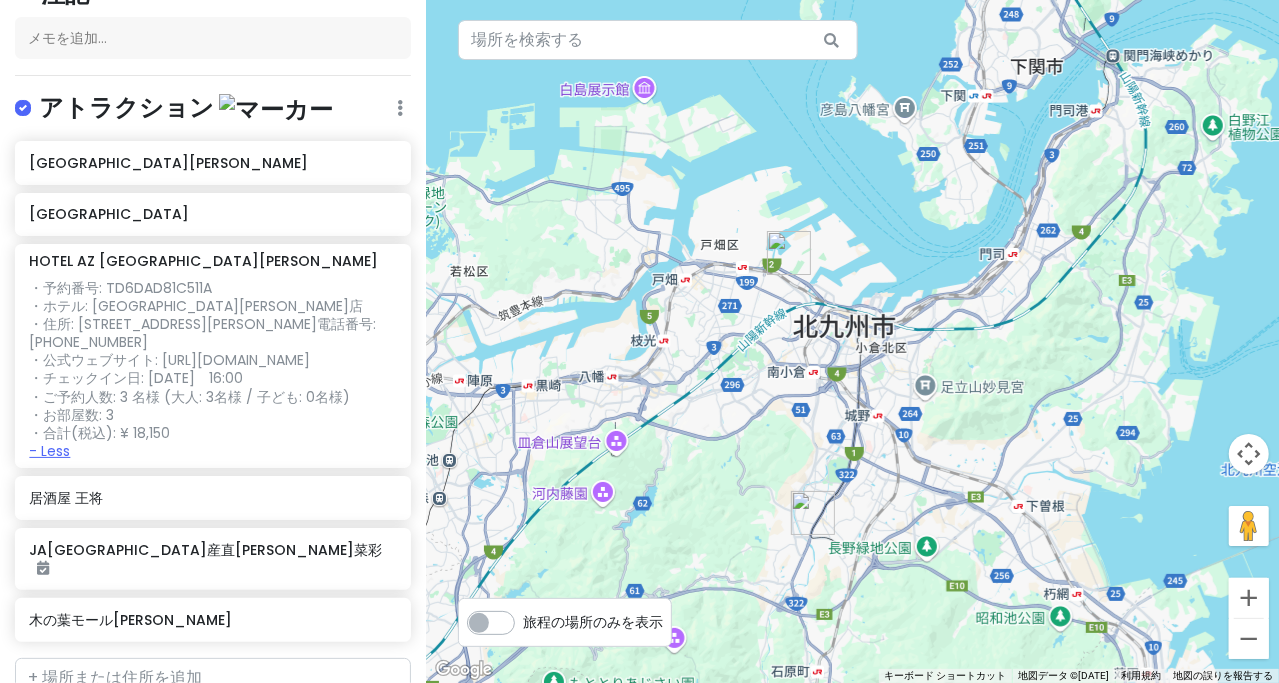 drag, startPoint x: 683, startPoint y: 458, endPoint x: 735, endPoint y: 420, distance: 64.40497 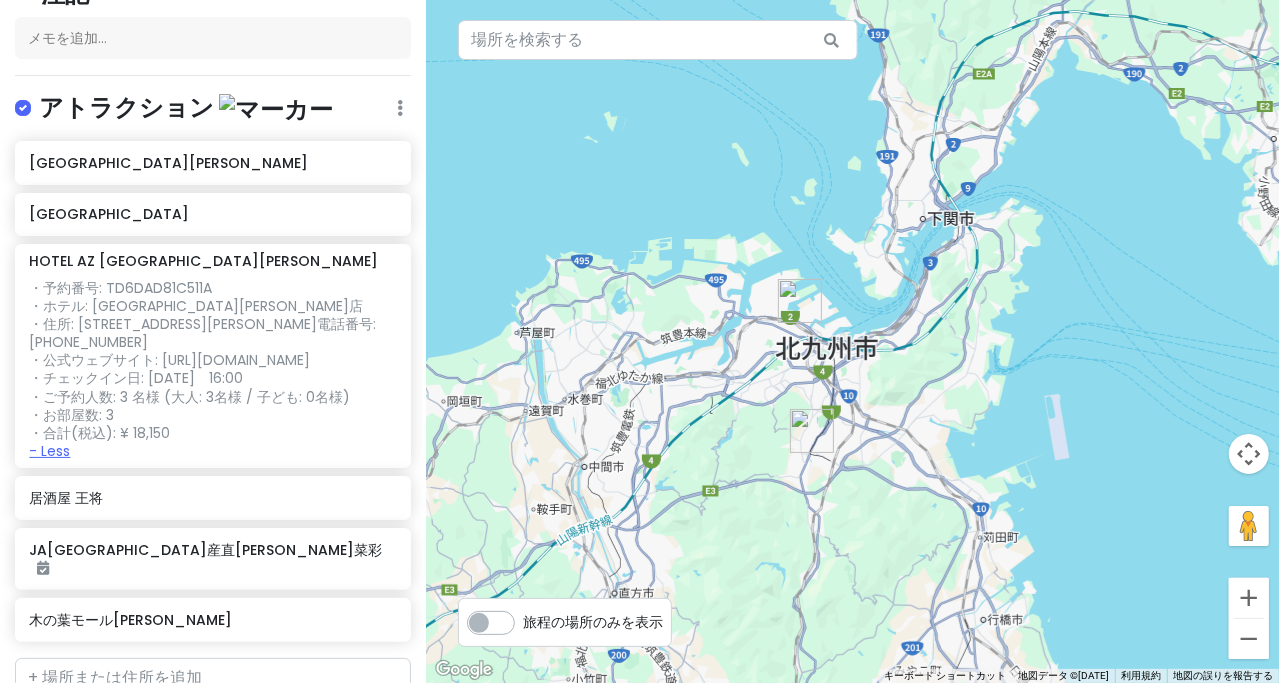 drag, startPoint x: 746, startPoint y: 461, endPoint x: 821, endPoint y: 408, distance: 91.836815 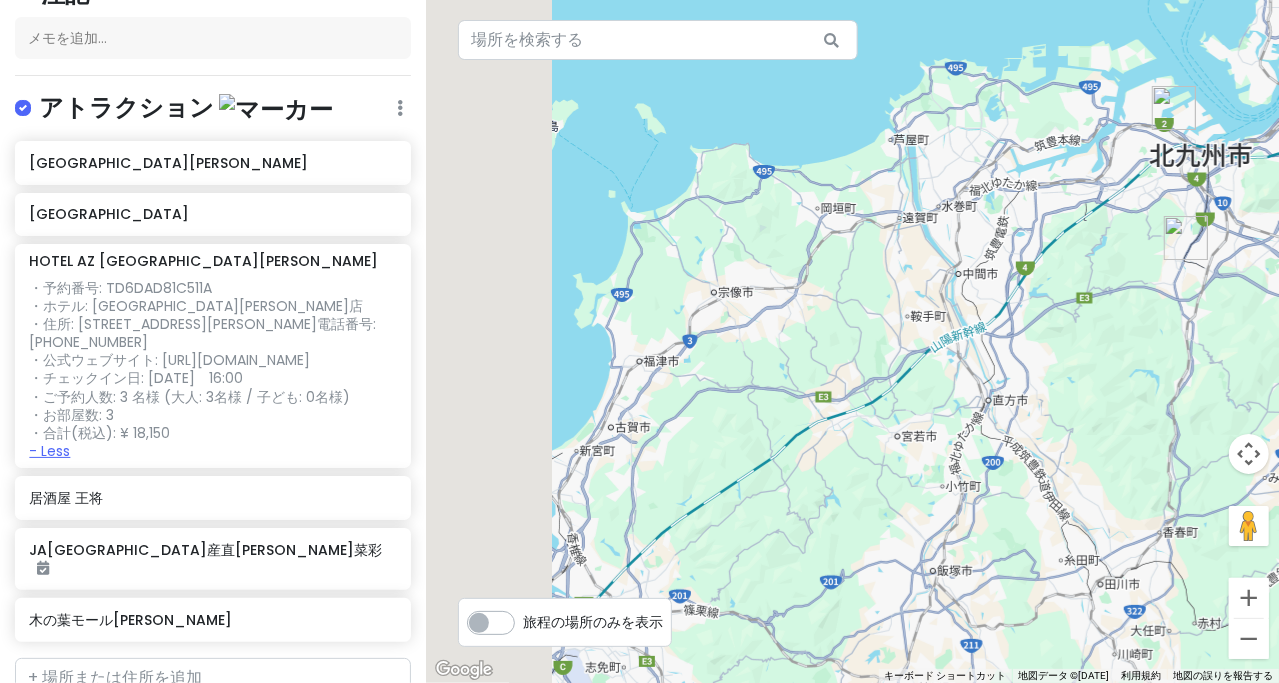 drag, startPoint x: 844, startPoint y: 340, endPoint x: 926, endPoint y: 306, distance: 88.76936 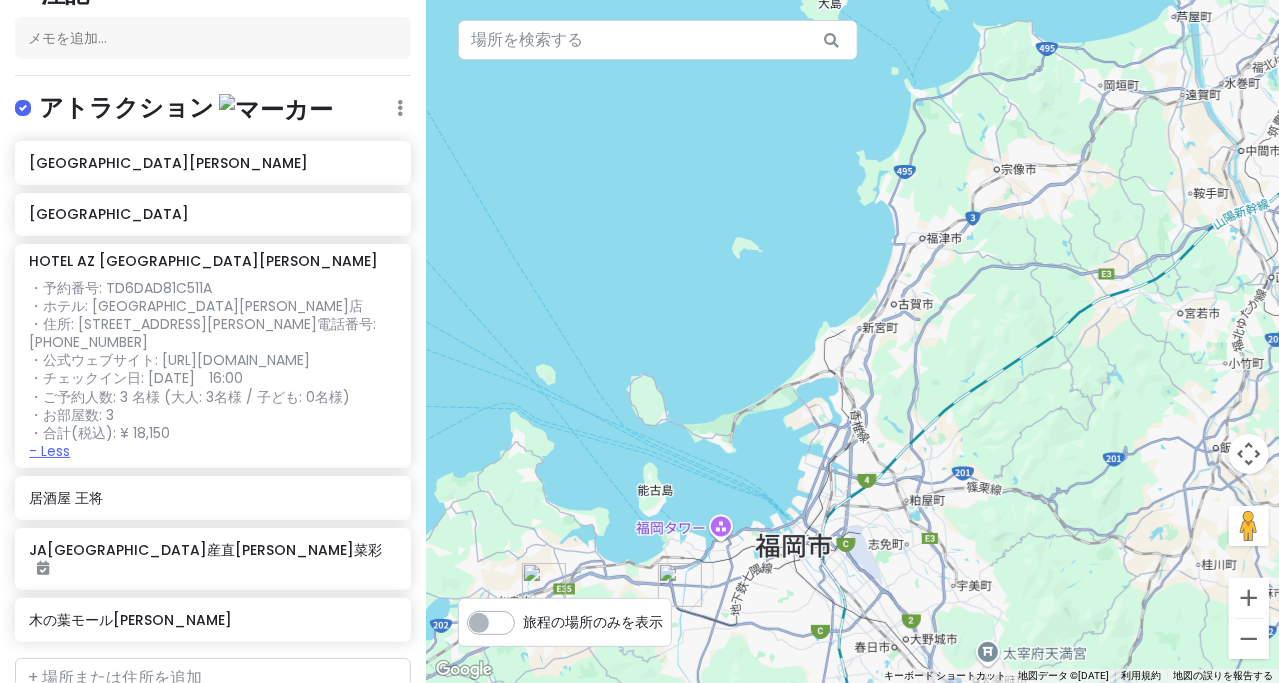 drag, startPoint x: 950, startPoint y: 396, endPoint x: 953, endPoint y: 258, distance: 138.03261 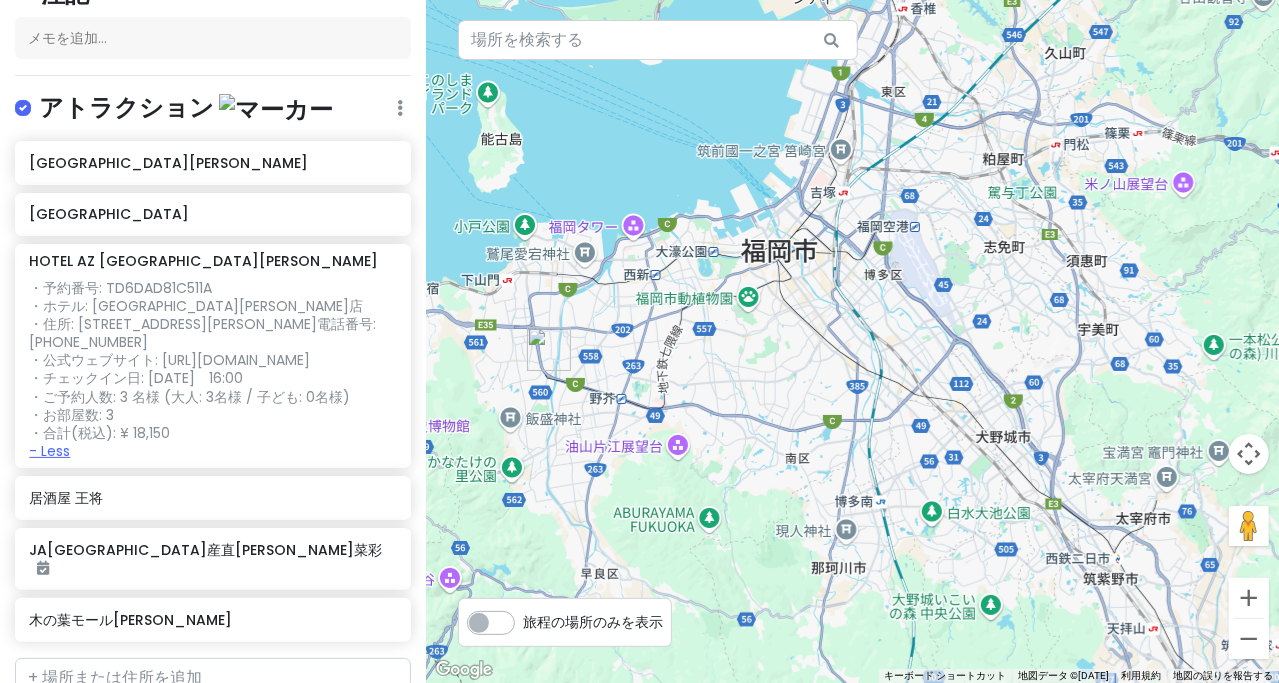 drag, startPoint x: 662, startPoint y: 387, endPoint x: 945, endPoint y: 361, distance: 284.19183 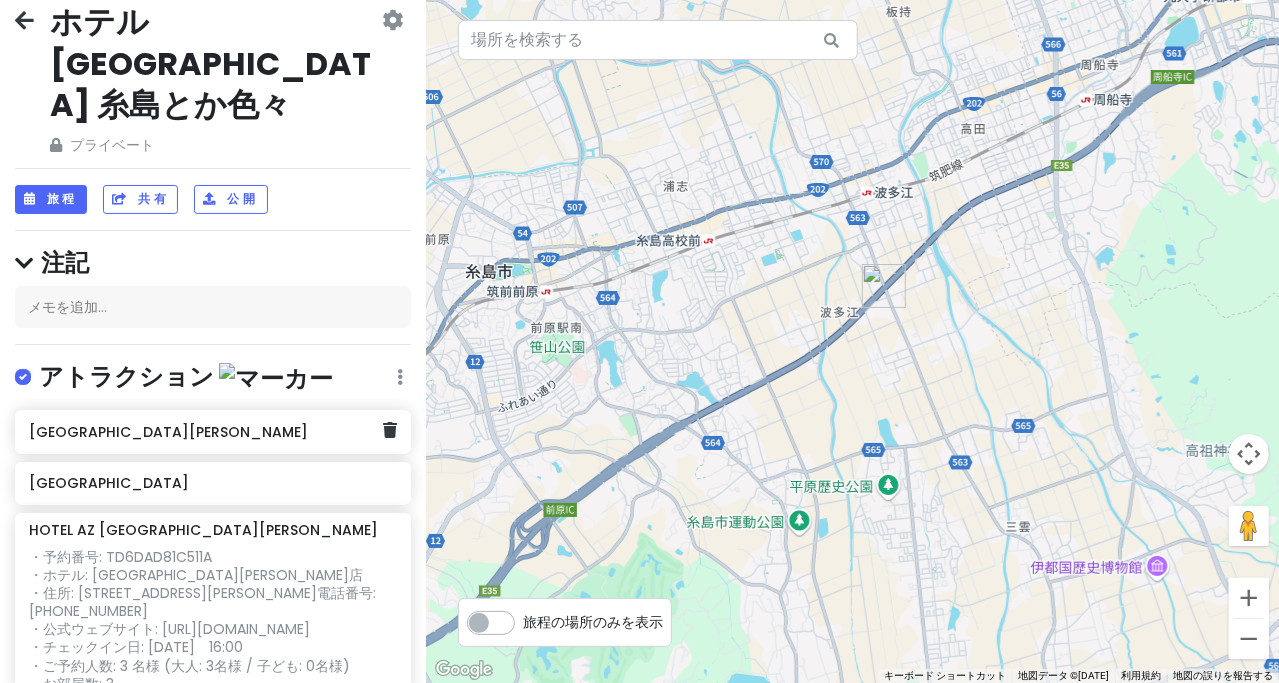 scroll, scrollTop: 0, scrollLeft: 0, axis: both 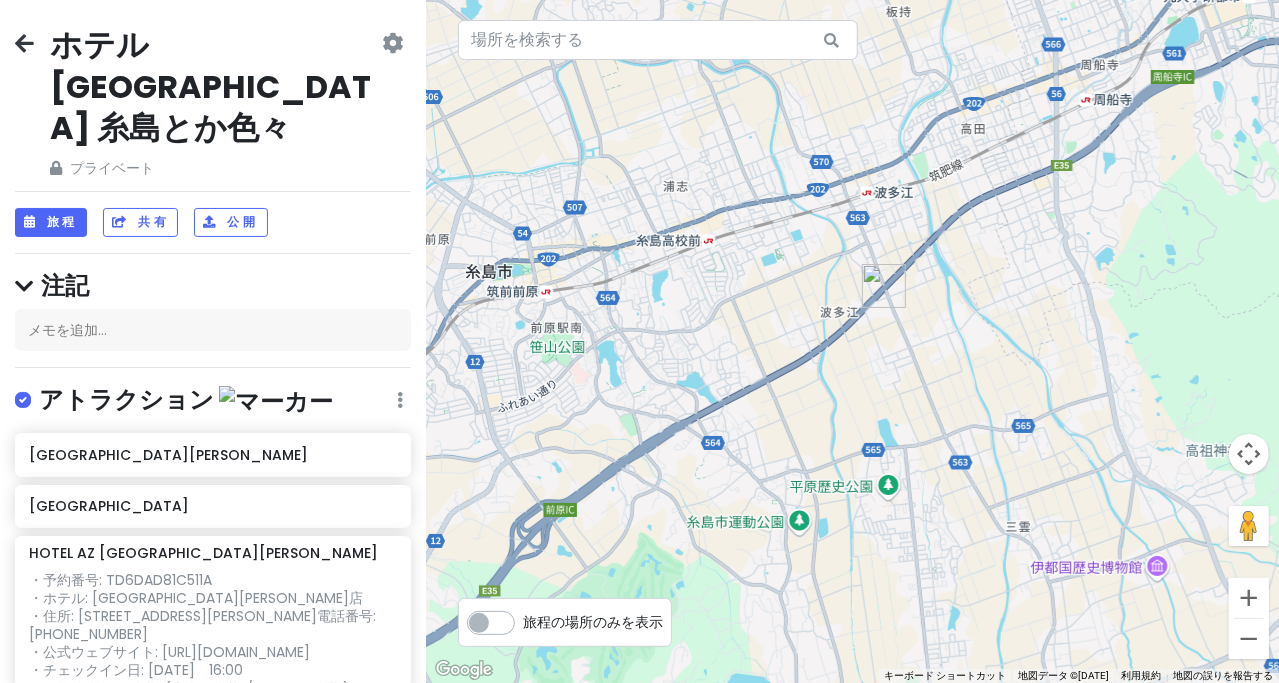 click at bounding box center (24, 43) 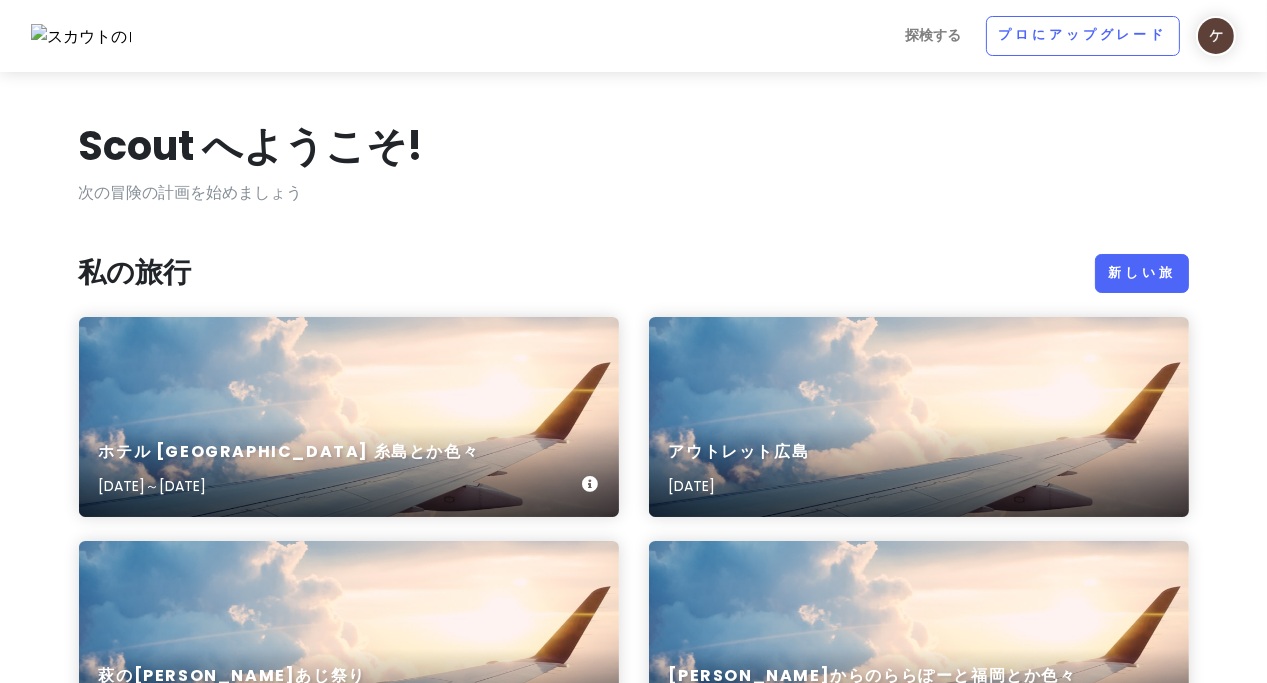 click on "ホテル [GEOGRAPHIC_DATA] 糸島とか色々 [DATE]～[DATE]" at bounding box center [349, 417] 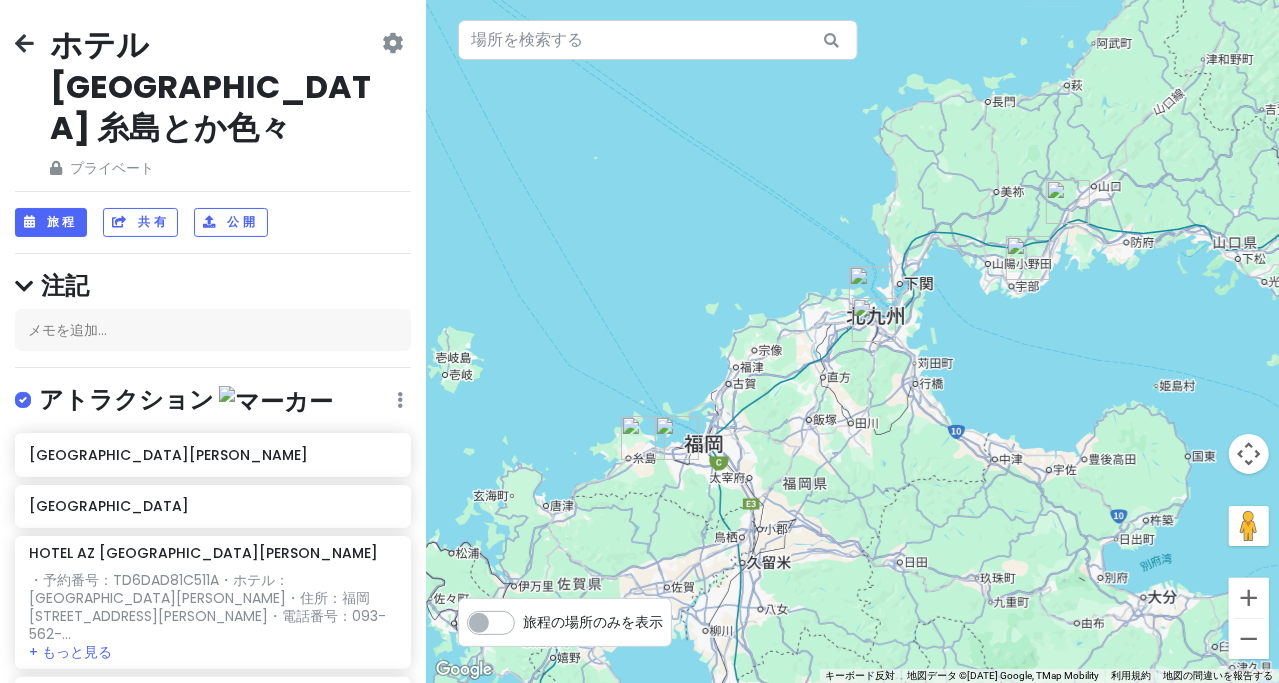 click at bounding box center [392, 43] 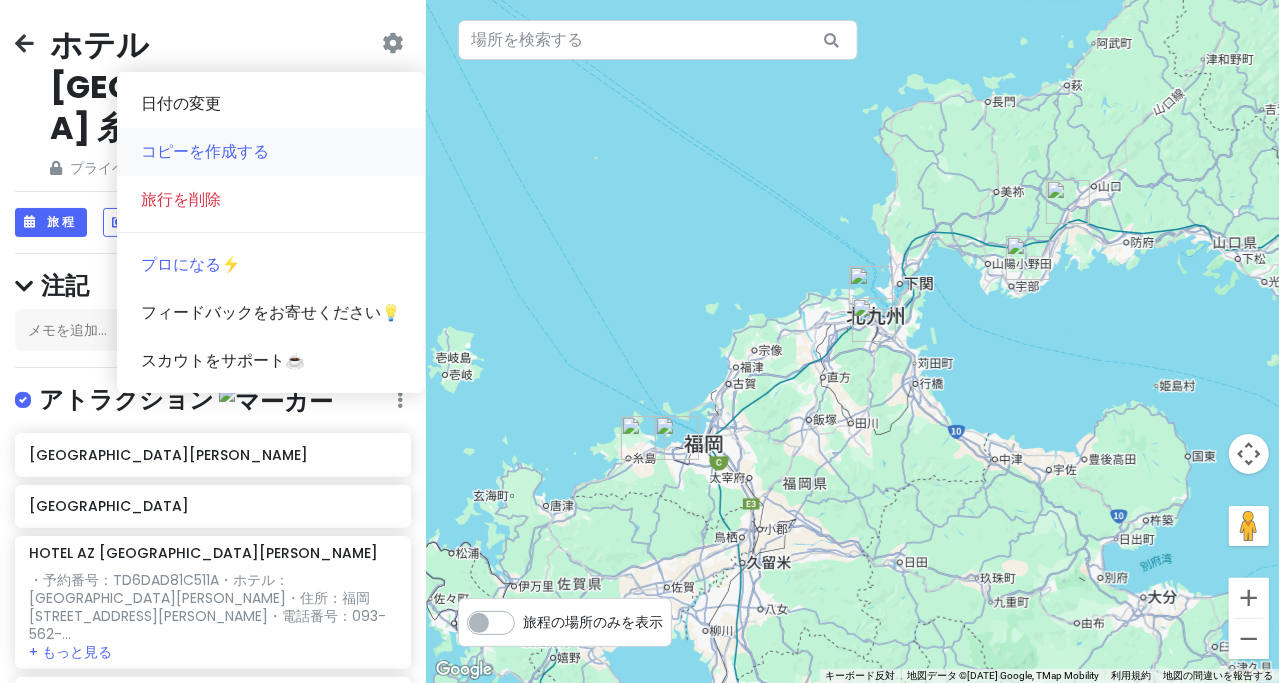 click on "コピーを作成する" at bounding box center [271, 152] 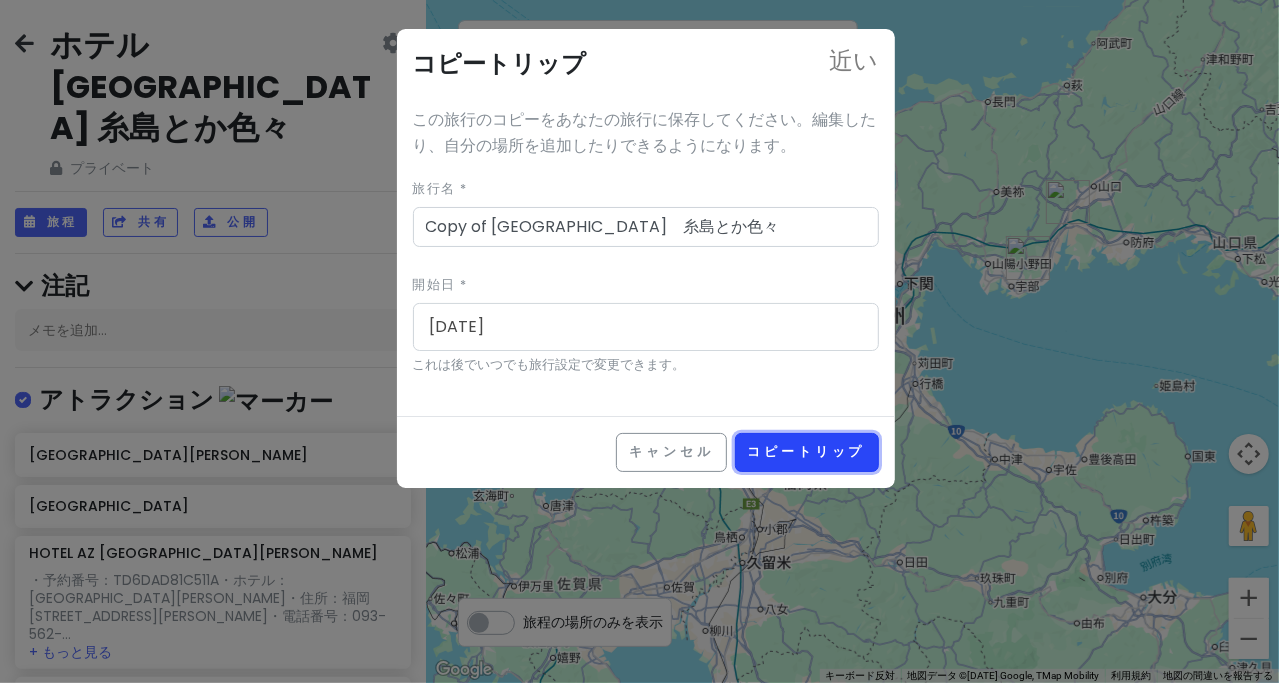 click on "コピートリップ" at bounding box center [807, 453] 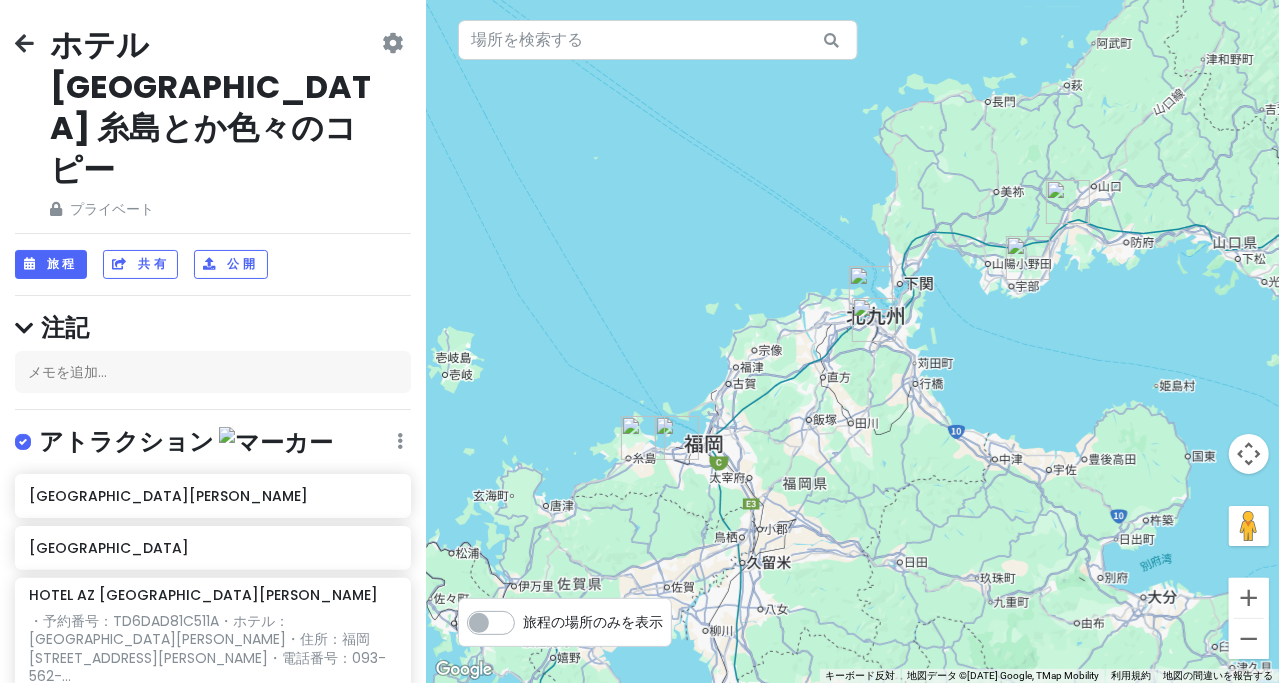 click at bounding box center (24, 45) 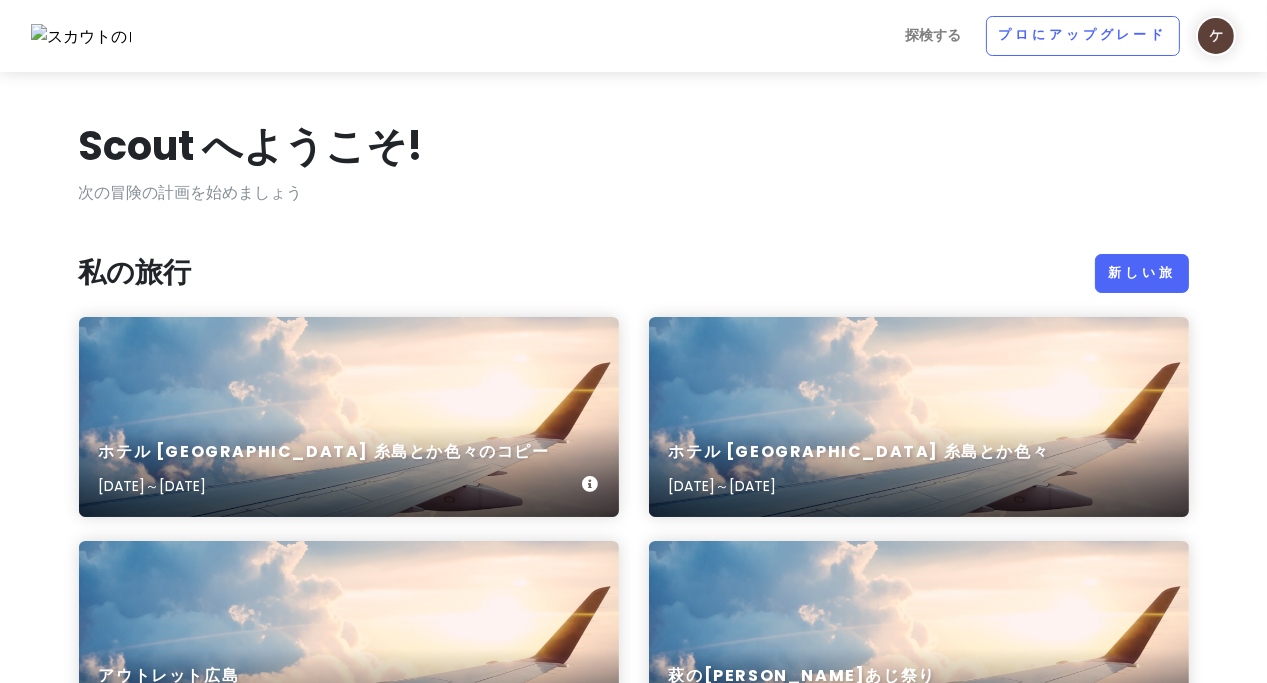 click on "ホテル [GEOGRAPHIC_DATA] 糸島とか色々のコピー [DATE]～[DATE]" at bounding box center [349, 417] 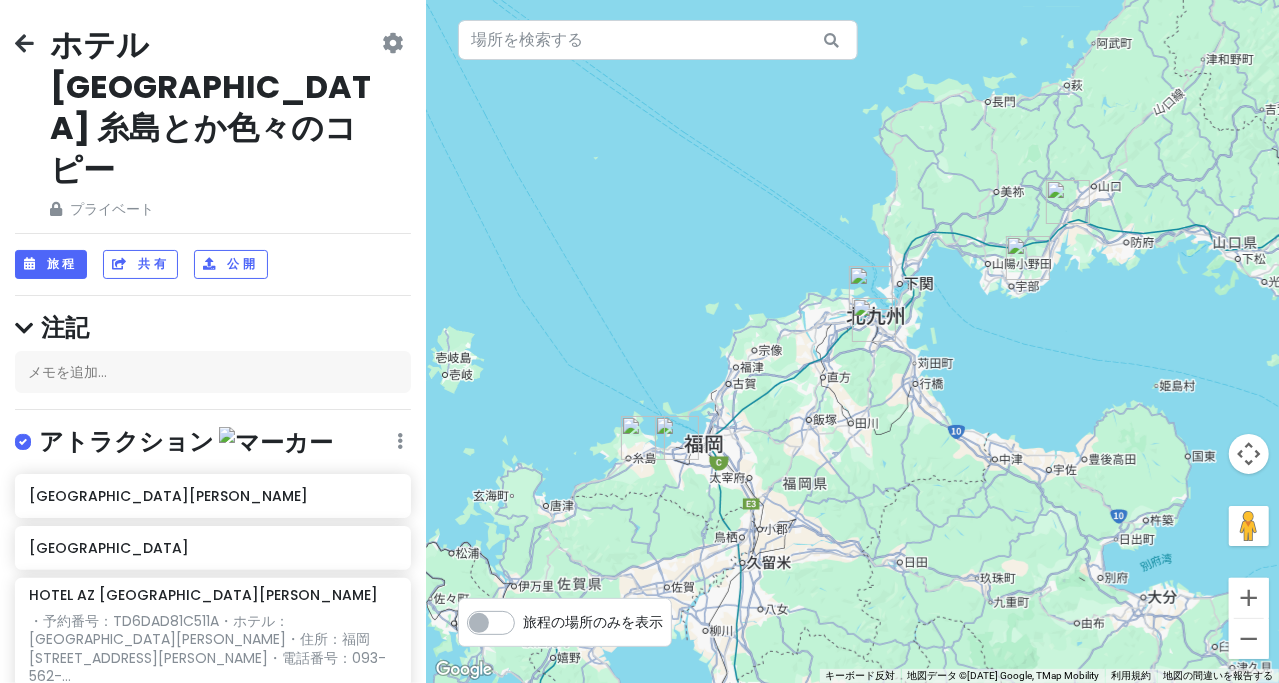 click at bounding box center (392, 43) 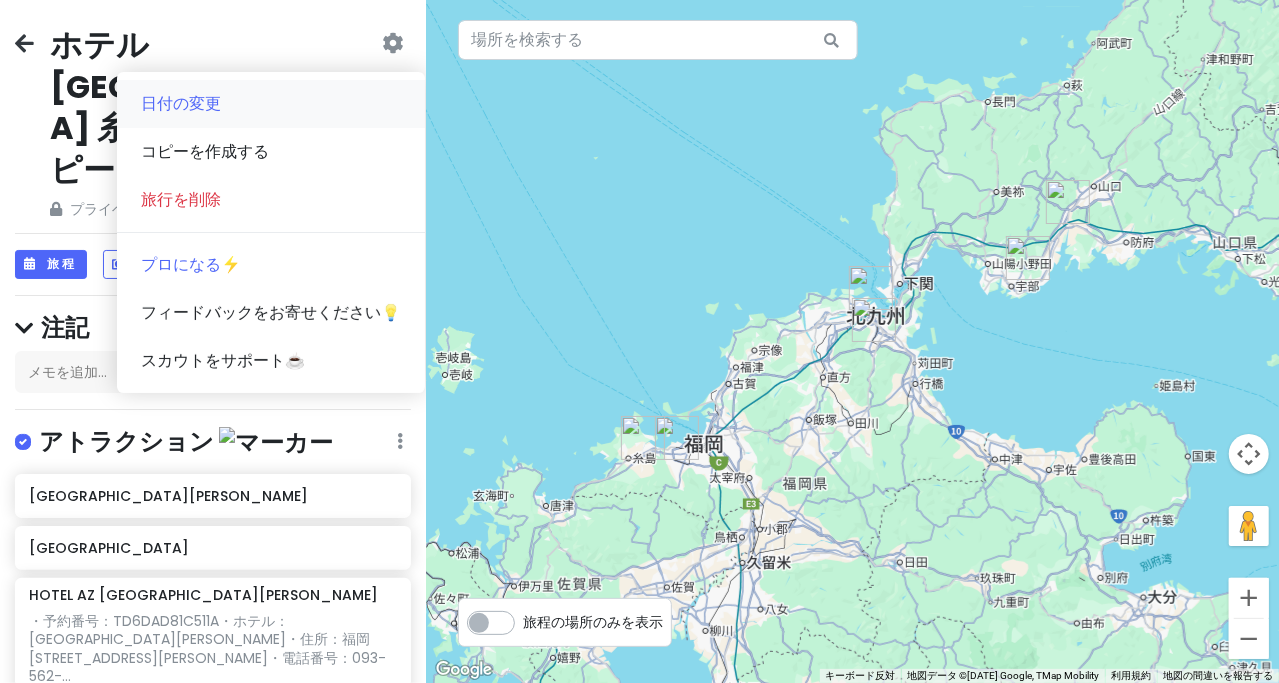 click on "日付の変更" at bounding box center (271, 104) 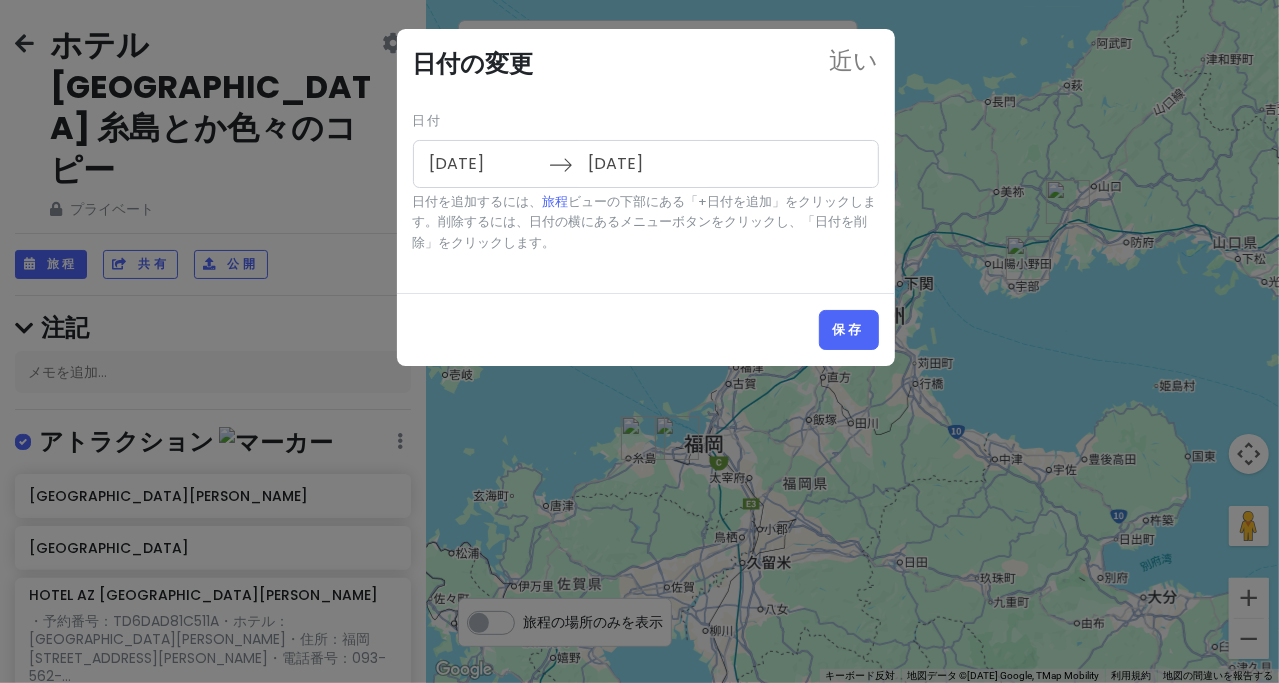 click on "[DATE]" at bounding box center (484, 164) 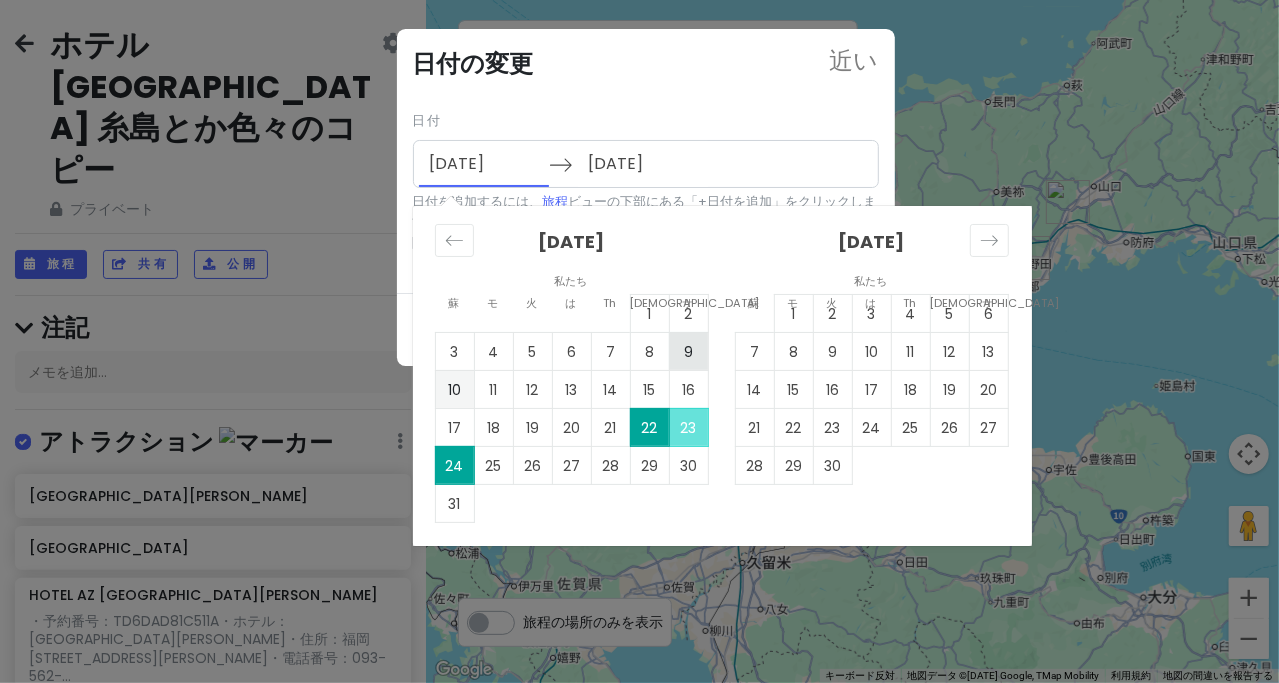 click on "9" at bounding box center [688, 352] 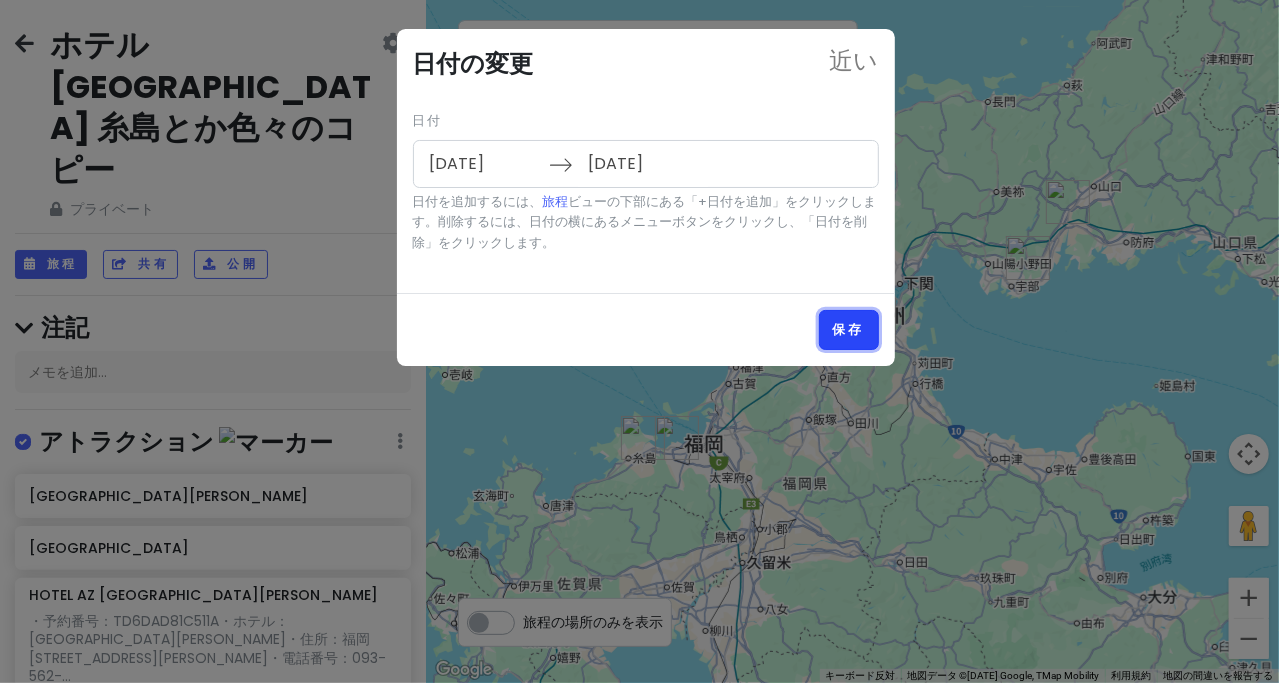 click on "保存" at bounding box center (849, 329) 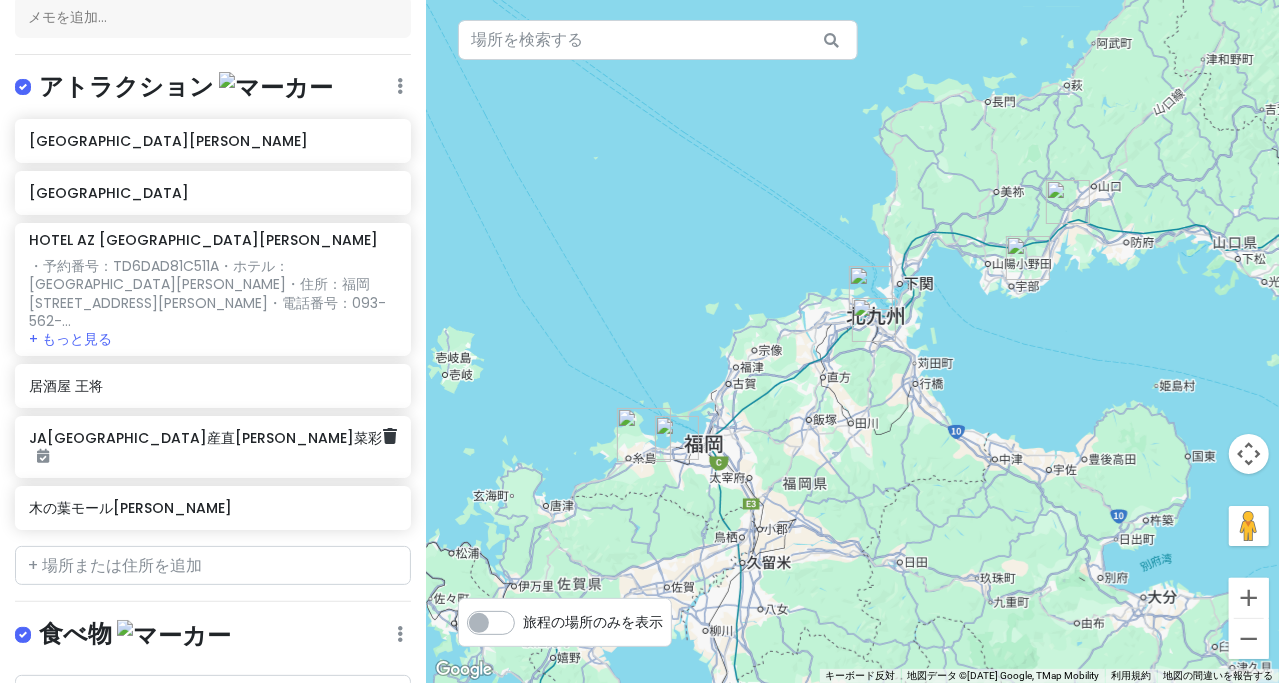 scroll, scrollTop: 373, scrollLeft: 0, axis: vertical 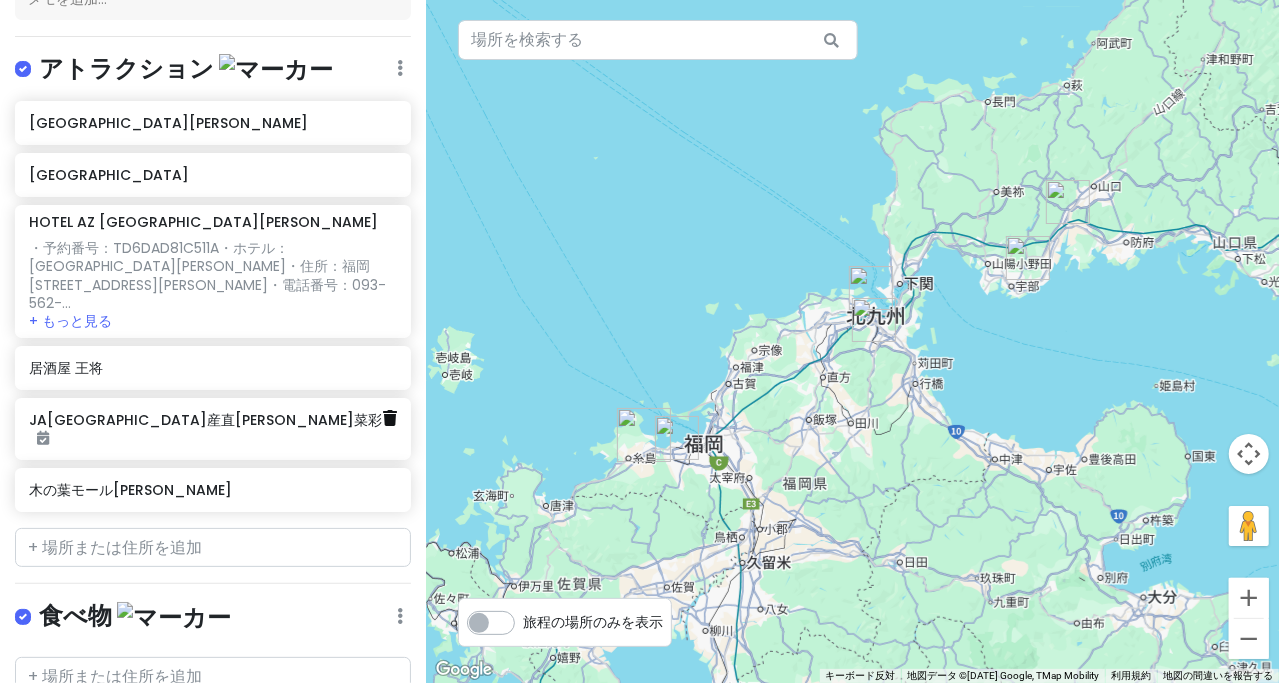 click at bounding box center [390, 418] 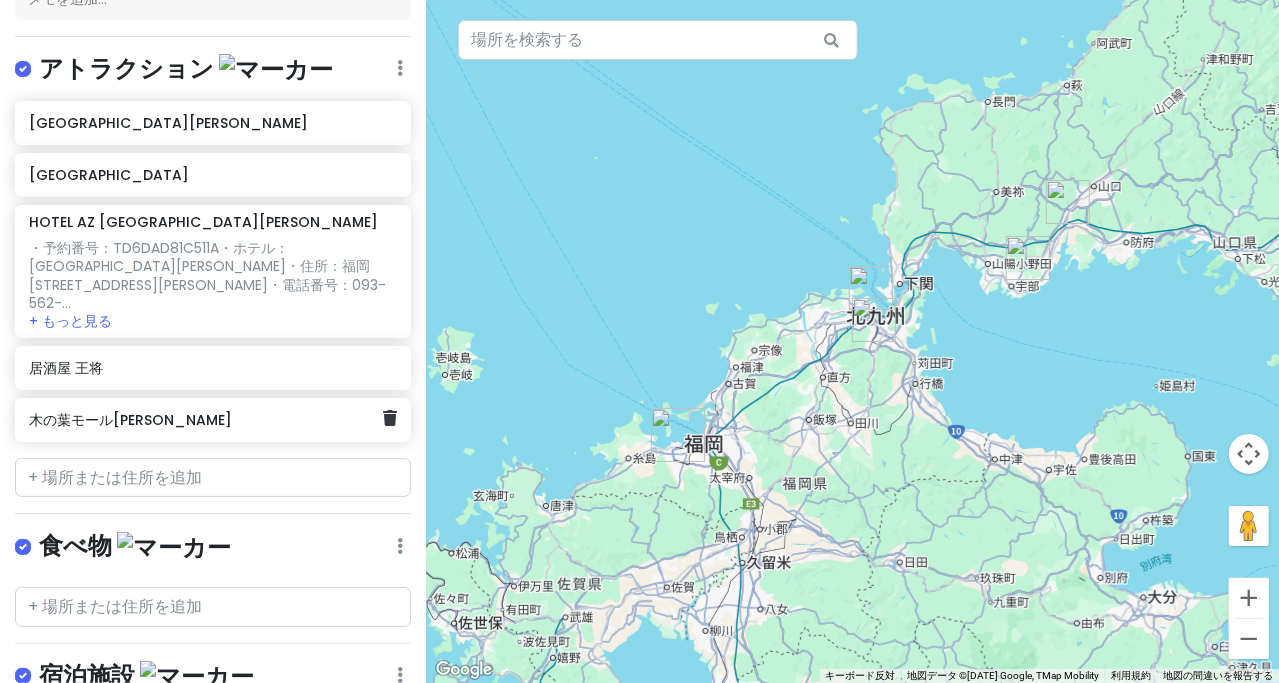 click on "木の葉モール[PERSON_NAME]" at bounding box center [206, 420] 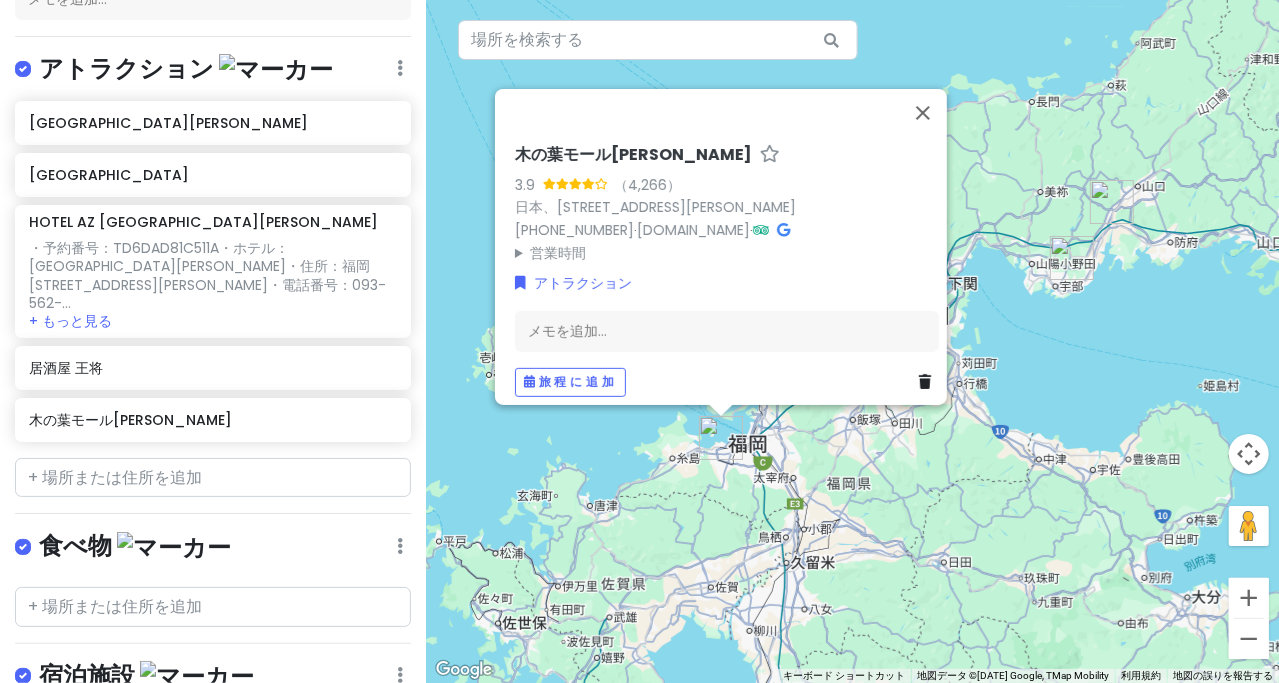 click on "旅程に追加" at bounding box center (727, 382) 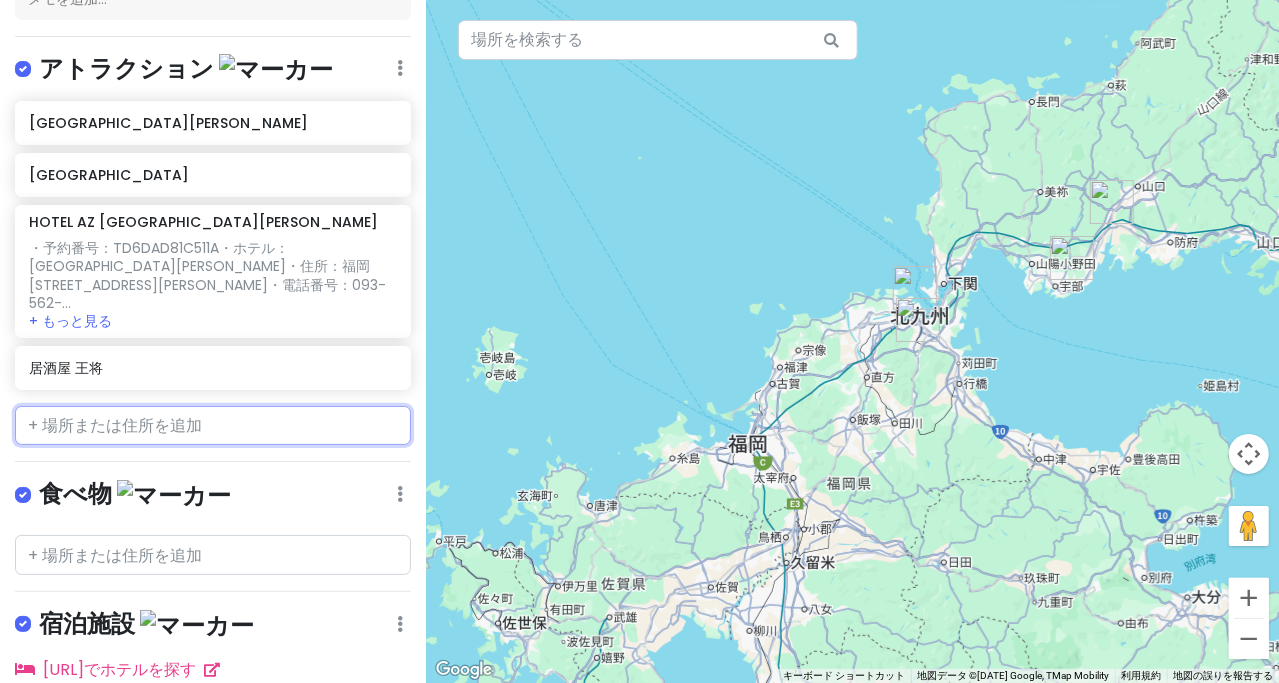 click at bounding box center (213, 426) 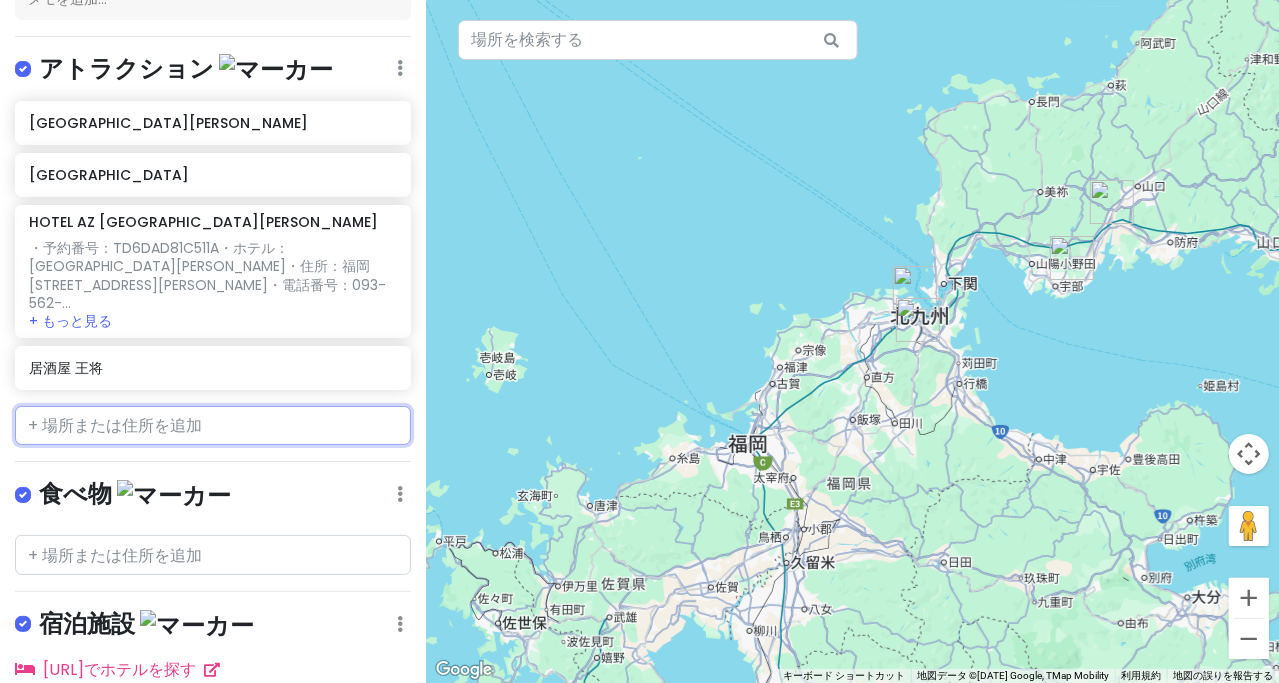 paste on "モンベル [GEOGRAPHIC_DATA]店" 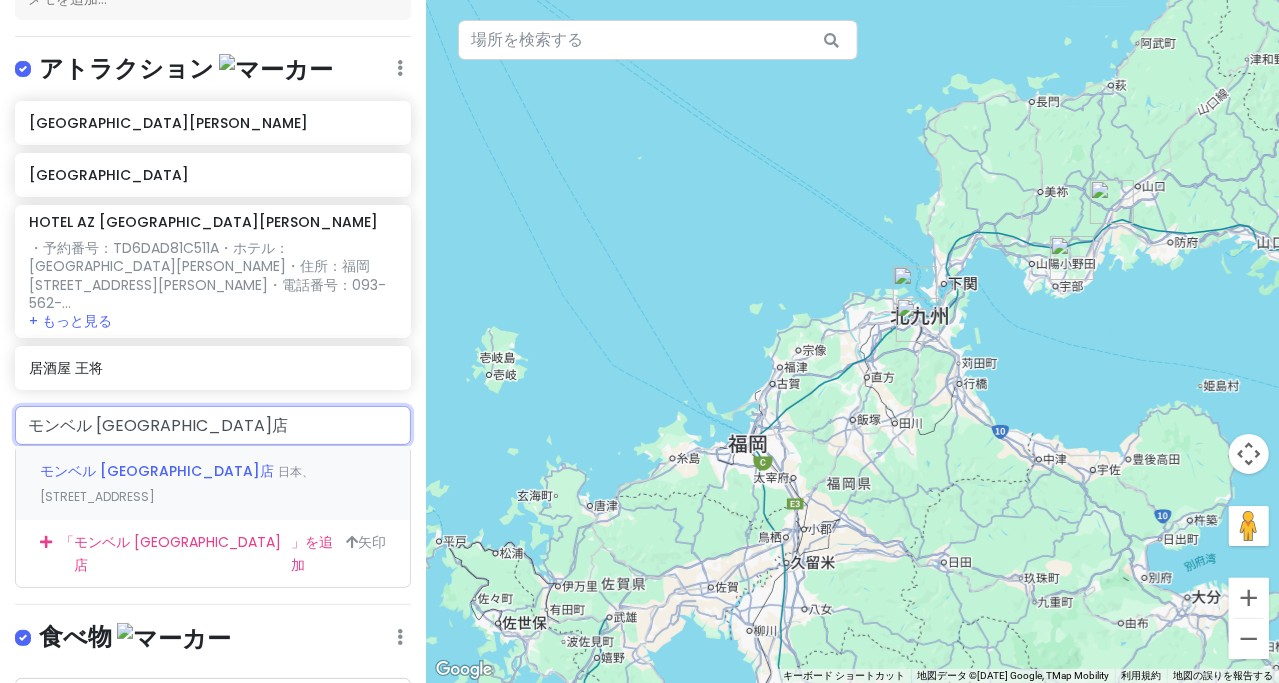 click on "モンベル [GEOGRAPHIC_DATA]店   日本、[STREET_ADDRESS]" at bounding box center (213, 483) 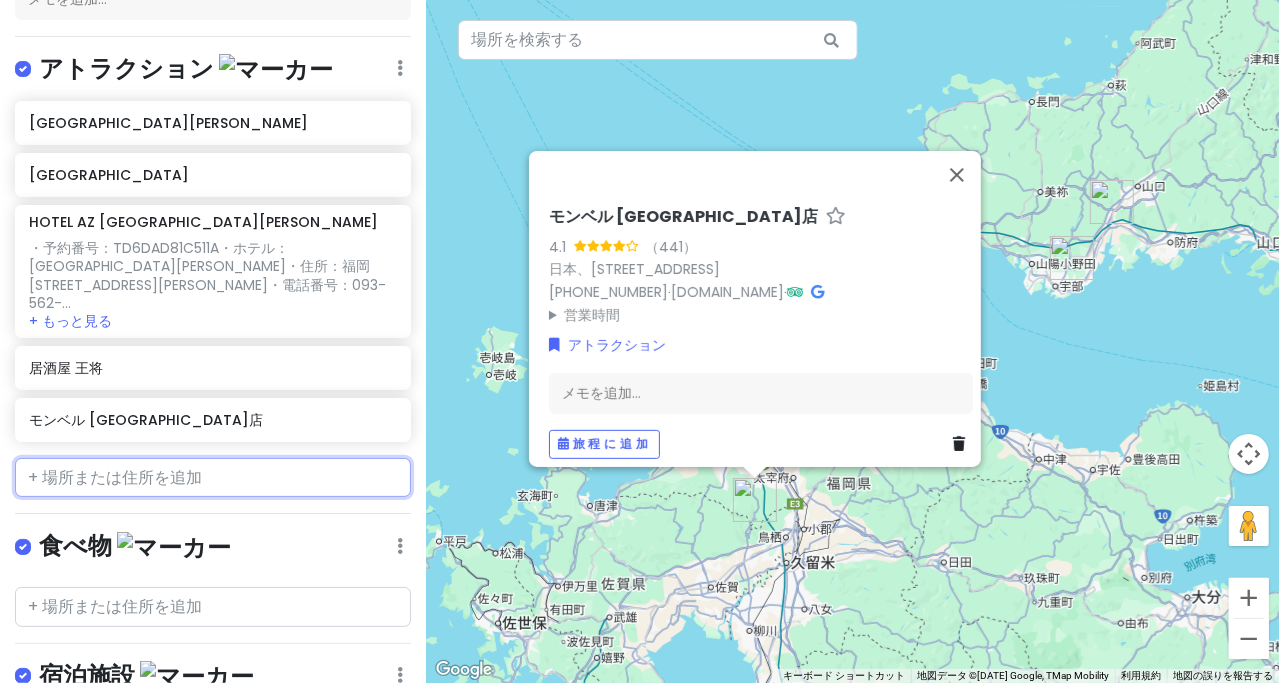 click at bounding box center [213, 478] 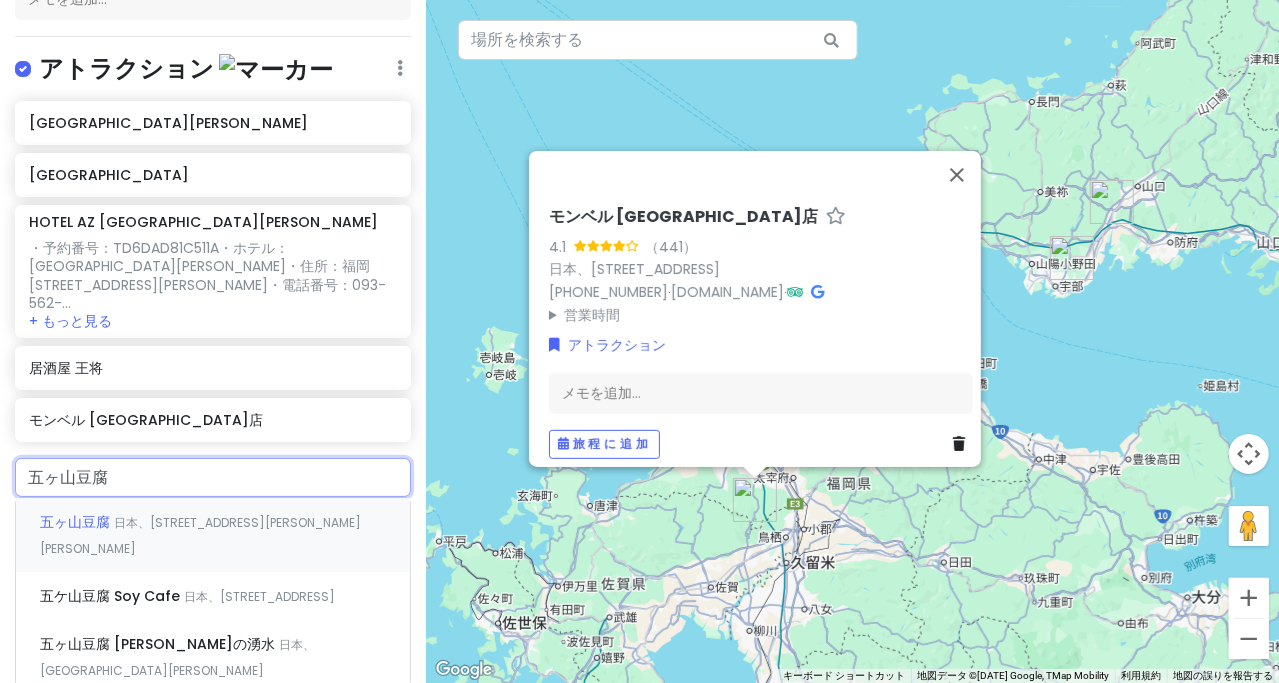 click on "日本、[STREET_ADDRESS][PERSON_NAME][PERSON_NAME]" at bounding box center [200, 535] 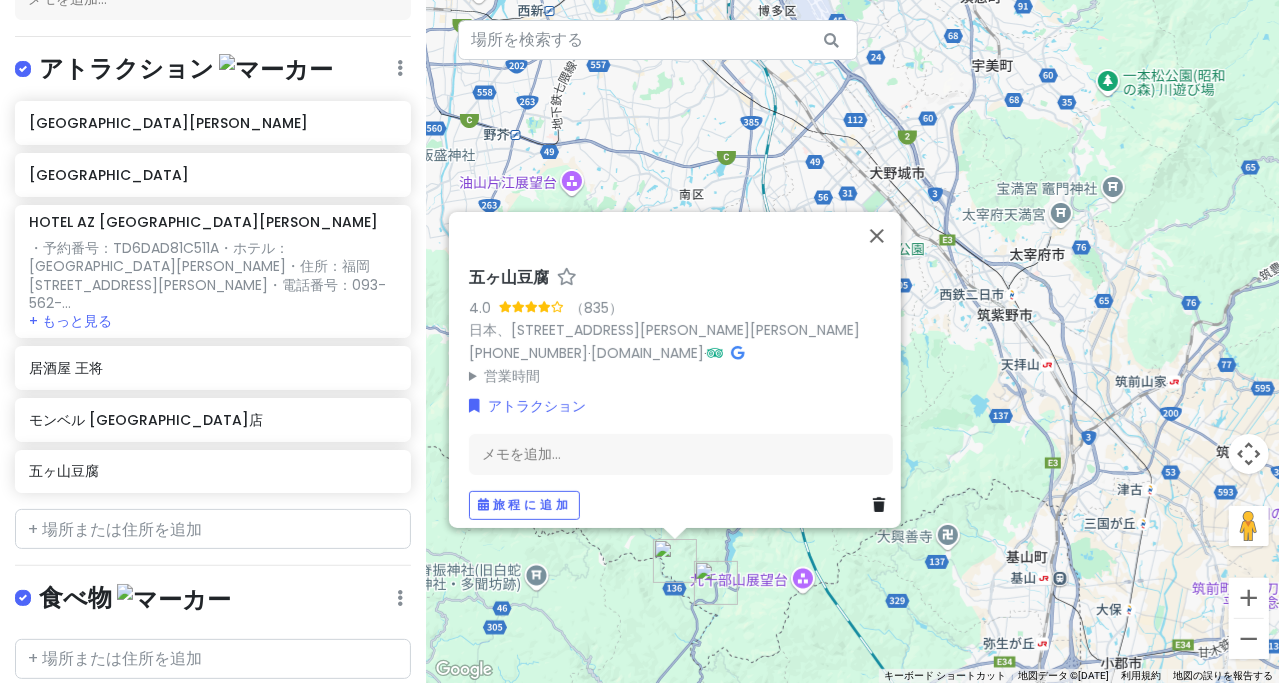 drag, startPoint x: 822, startPoint y: 596, endPoint x: 924, endPoint y: 436, distance: 189.74721 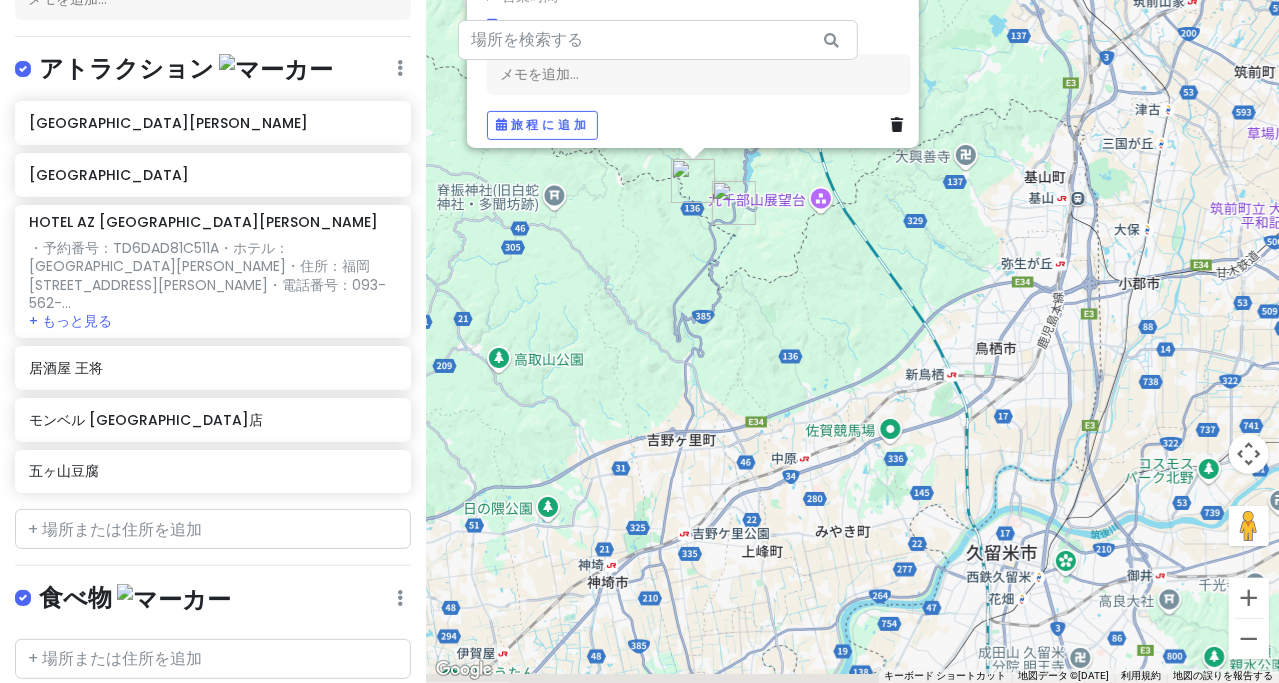 drag, startPoint x: 959, startPoint y: 477, endPoint x: 827, endPoint y: 283, distance: 234.64867 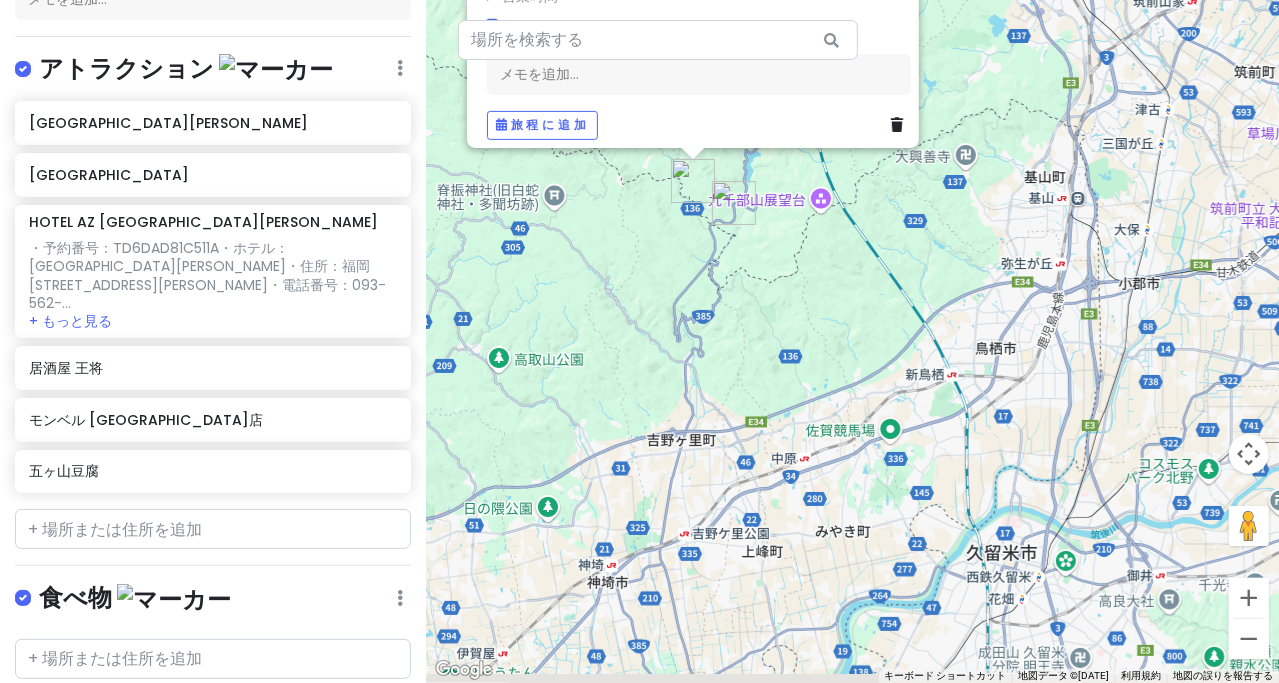 click on "五ヶ山豆腐 4.0       （835） 日本、[STREET_ADDRESS][PERSON_NAME][PERSON_NAME] [PHONE_NUMBER]    ·    [DOMAIN_NAME]    ·   営業時間 [DATE] 9:00分～17:00分 [DATE] 9:00分～17:00分 [DATE] 9:00分～17:00分 [DATE] 9:00分～17:00分 [DATE] 9:00分～17:00分 [DATE] 9:00分～17:00分 [DATE] 9:00分～17:00分 アトラクション メモを追加...  旅程に追加" at bounding box center (852, 341) 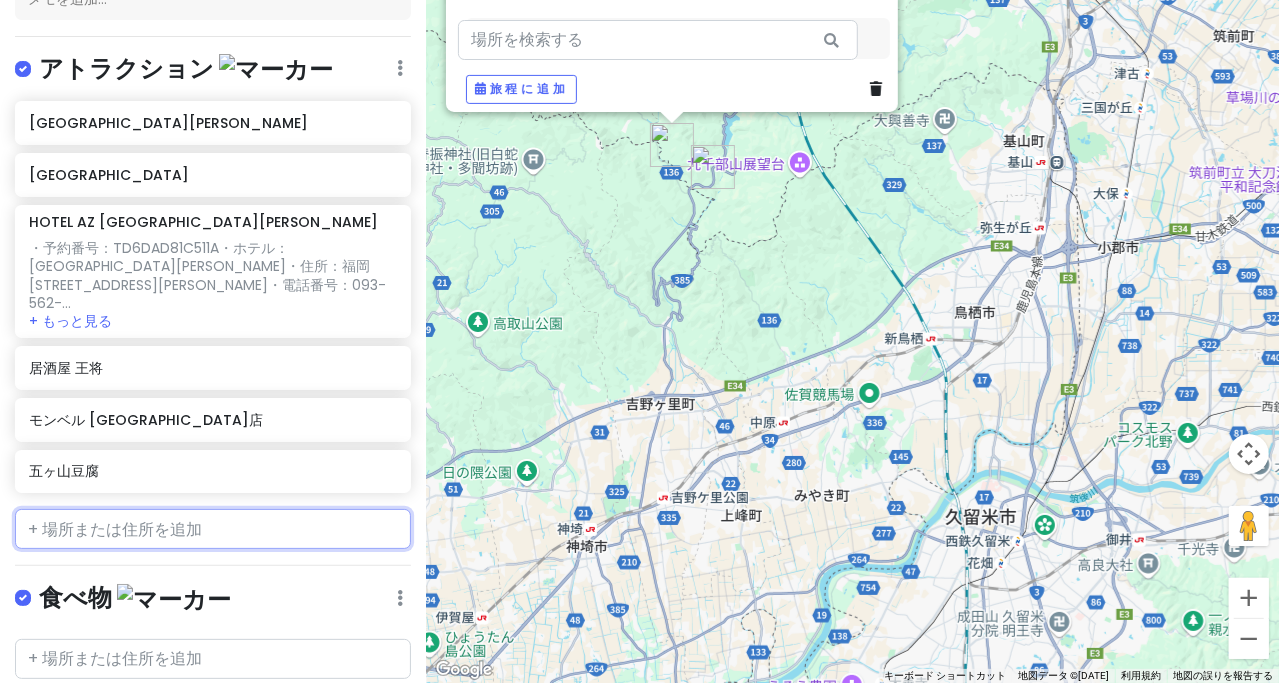 click at bounding box center (213, 529) 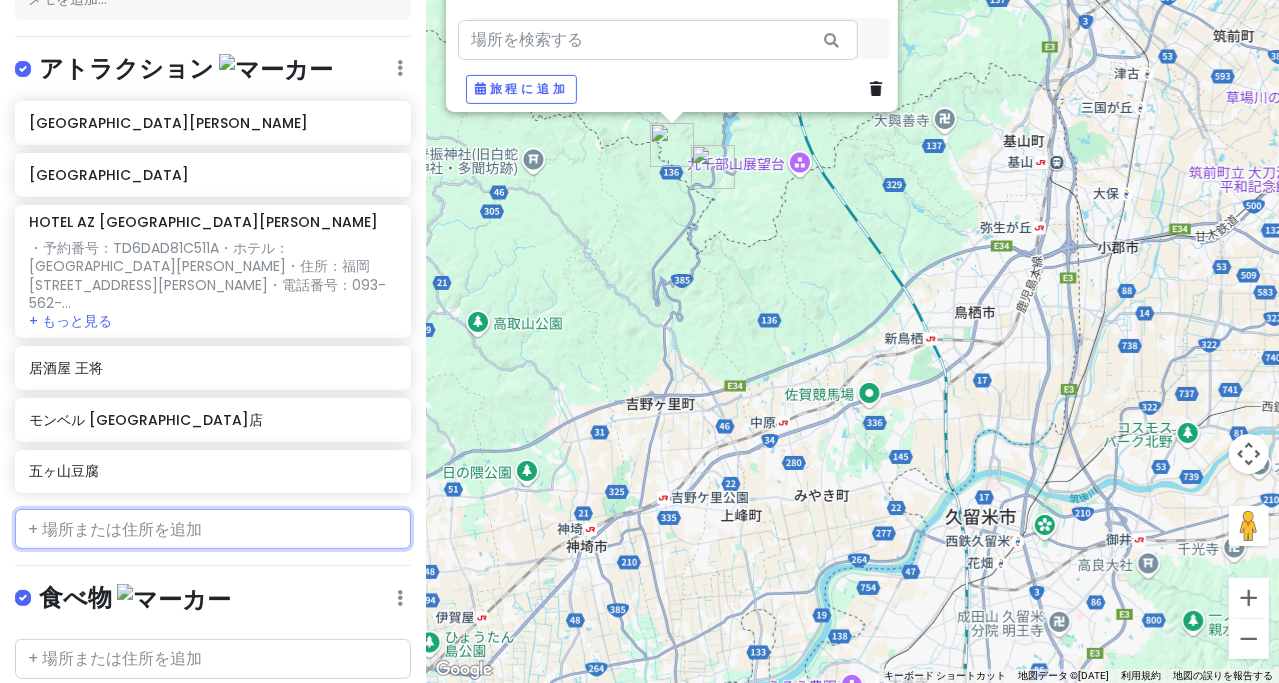 paste on "みつせ鶏本舗｜本店" 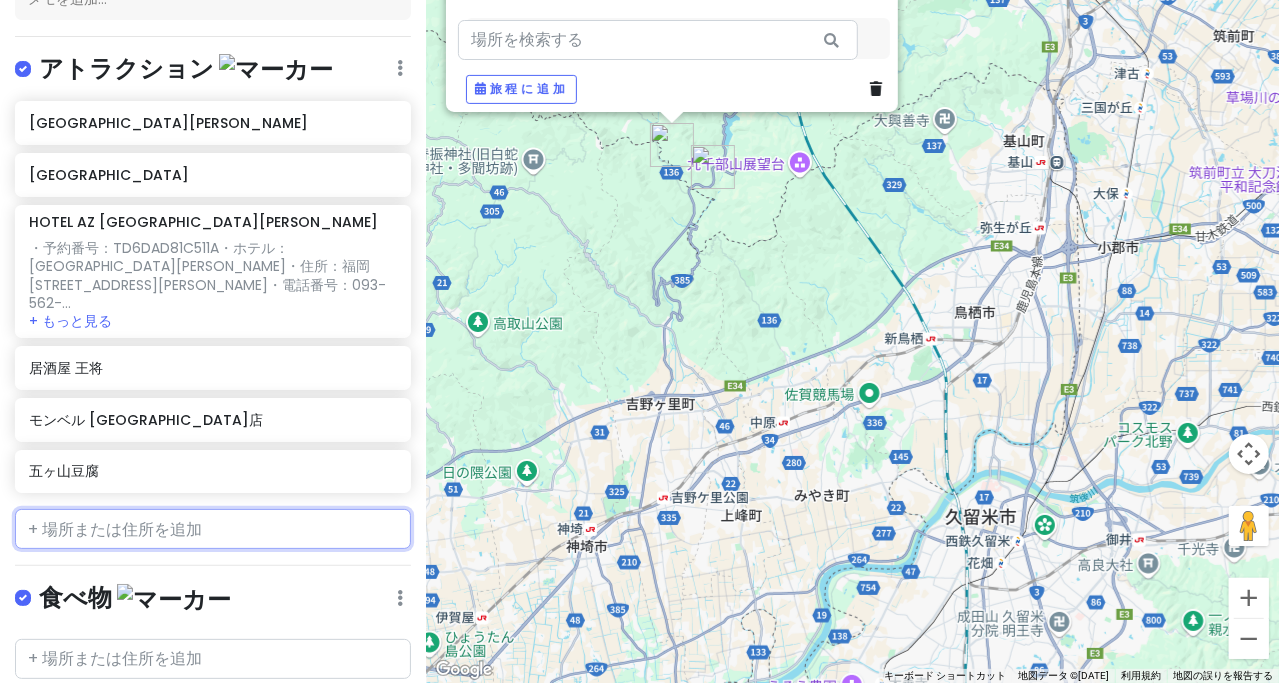 type on "みつせ鶏本舗｜本店" 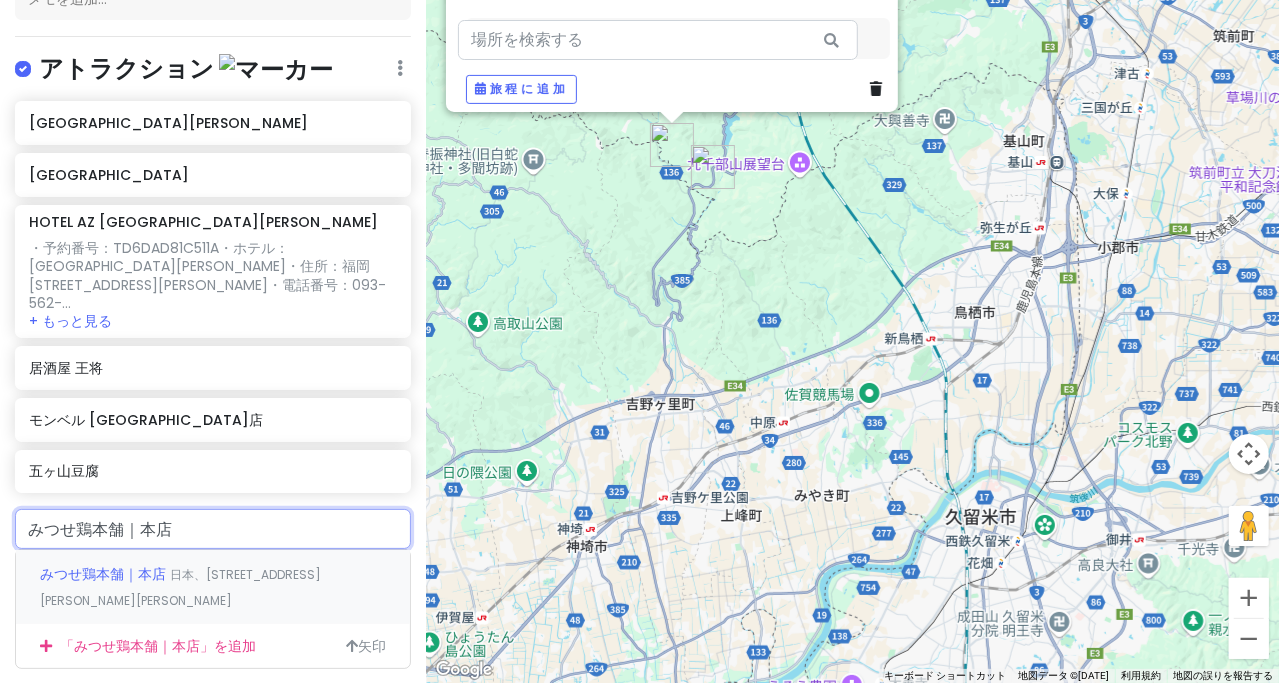 click on "みつせ鶏本舗｜本店" at bounding box center [103, 574] 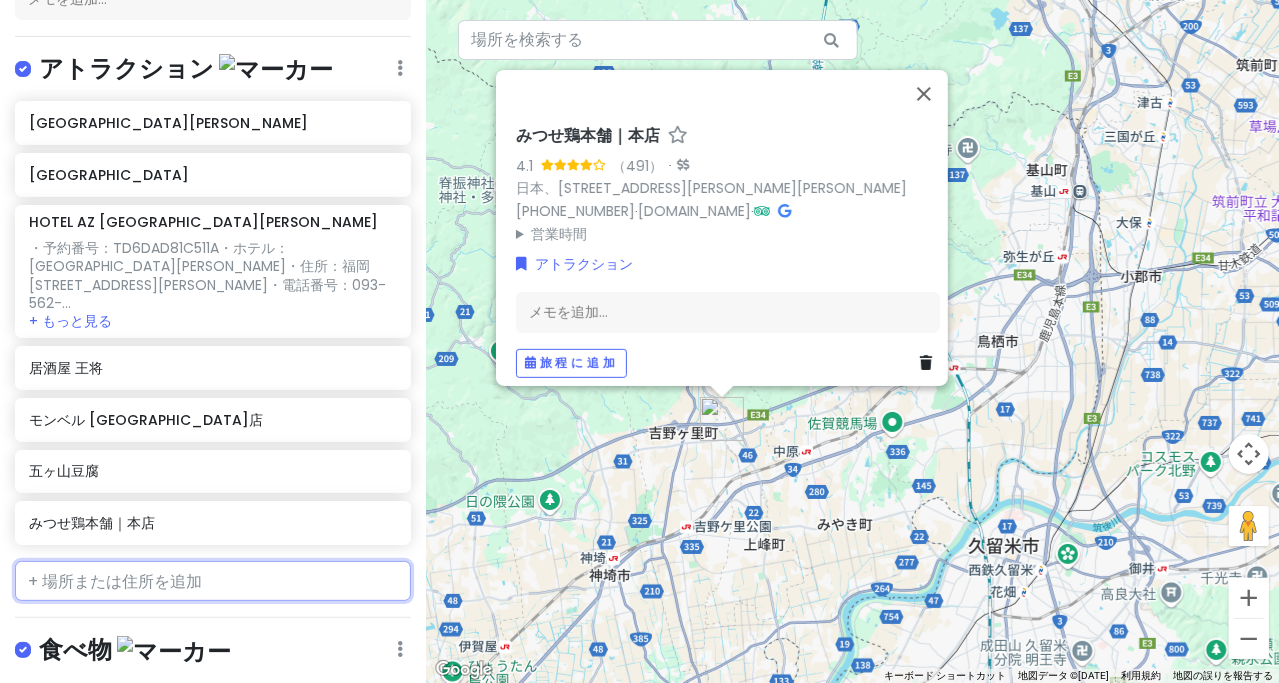 click at bounding box center [213, 581] 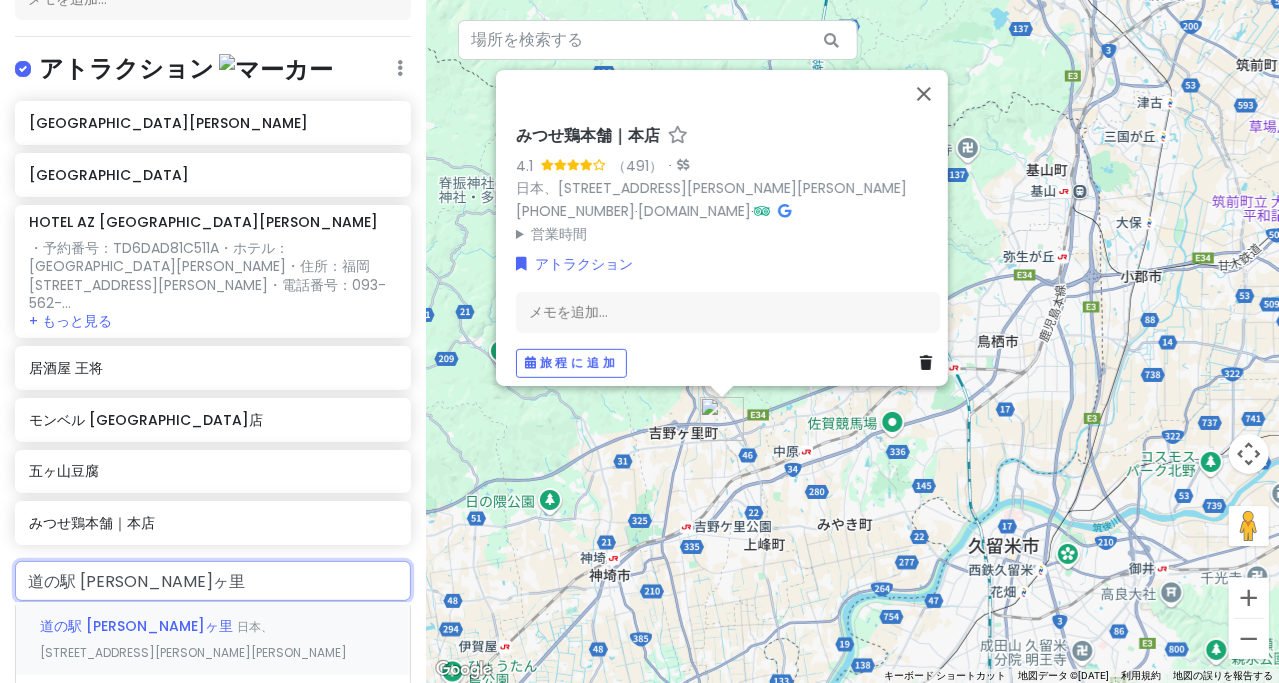 click on "道の駅 [PERSON_NAME]ヶ里" at bounding box center (136, 626) 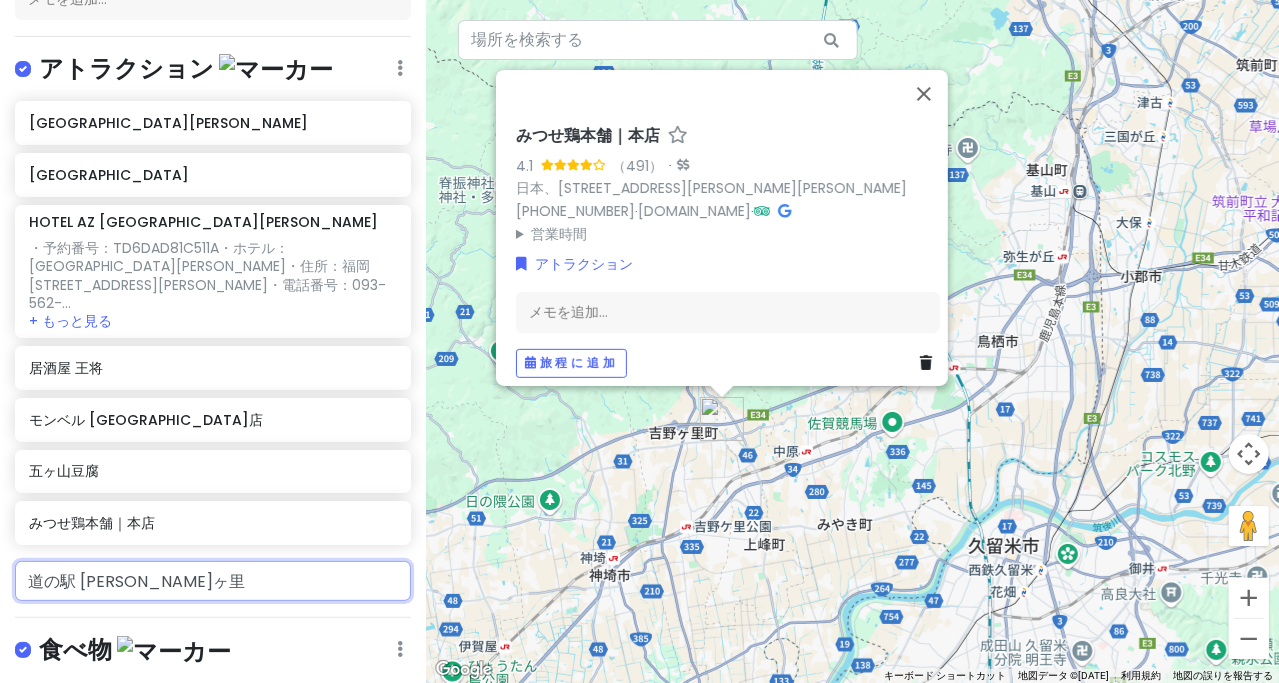 type 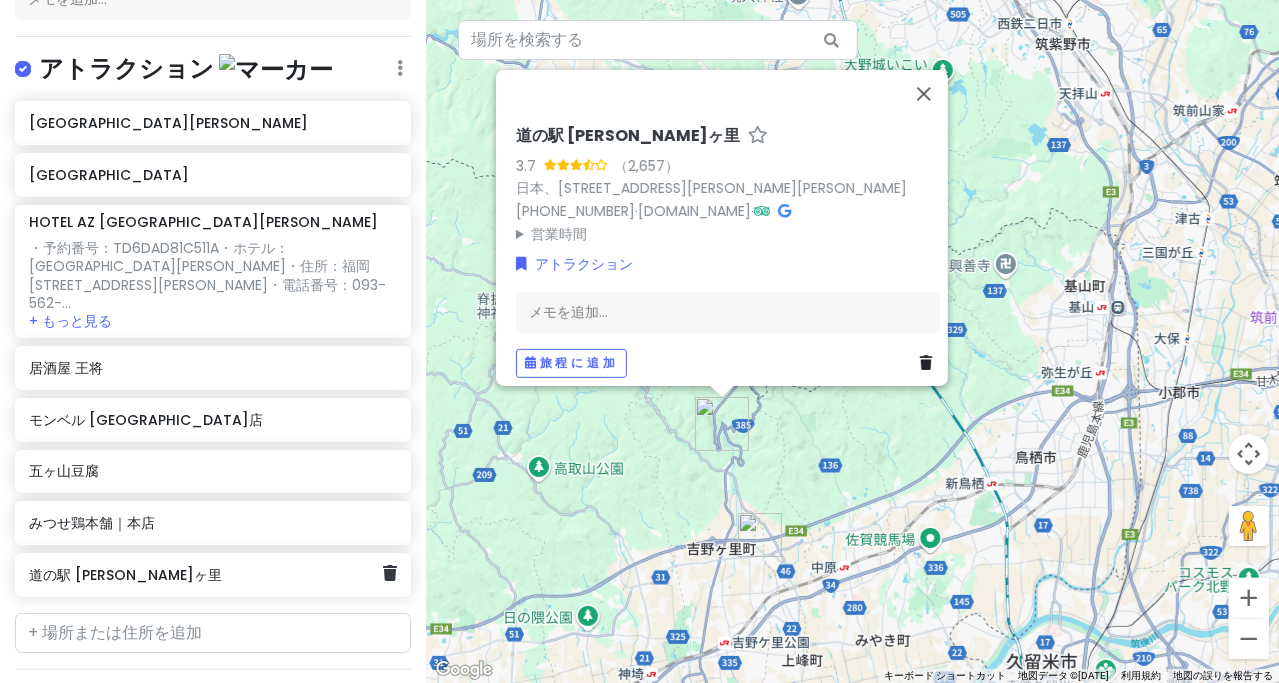 scroll, scrollTop: 377, scrollLeft: 0, axis: vertical 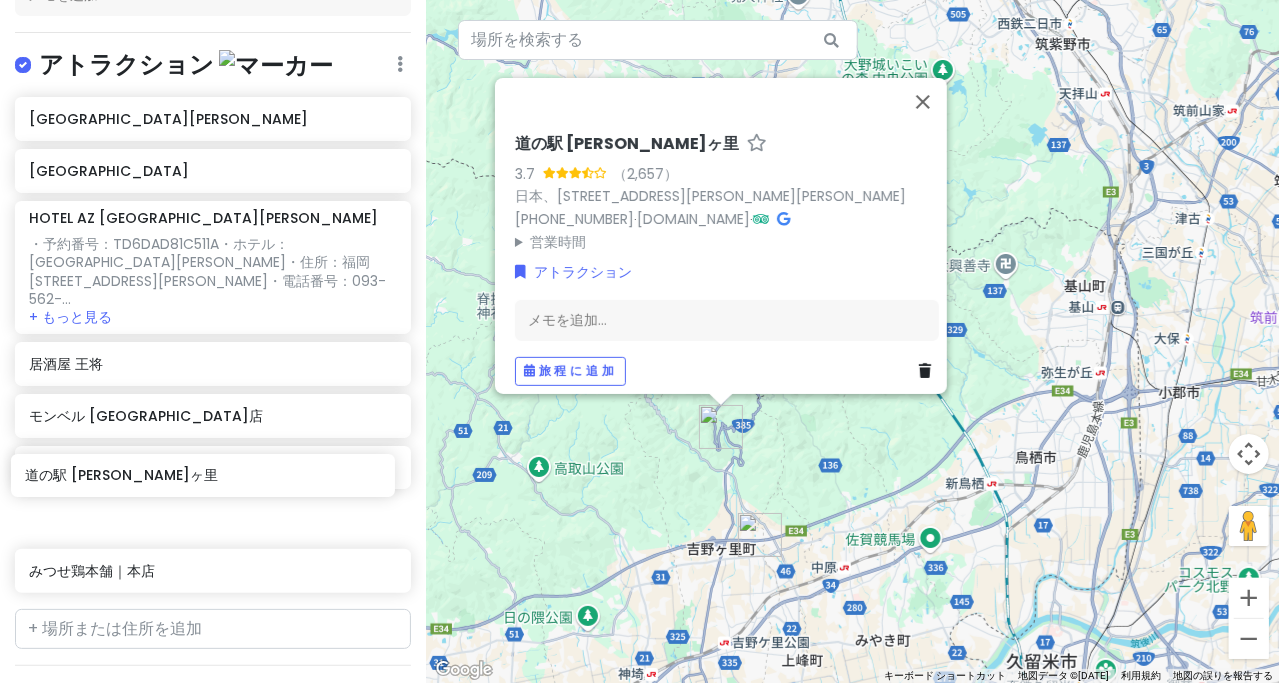 drag, startPoint x: 113, startPoint y: 540, endPoint x: 107, endPoint y: 485, distance: 55.326305 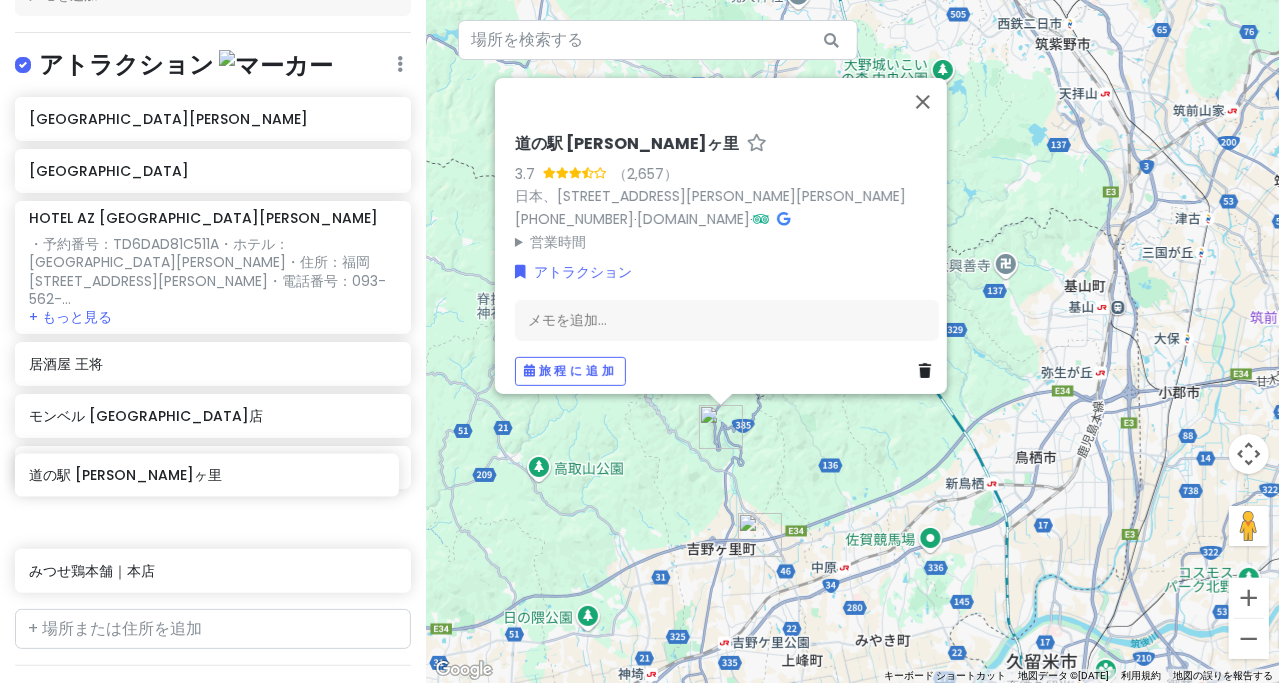 click on "[GEOGRAPHIC_DATA][PERSON_NAME] [GEOGRAPHIC_DATA] AZ [GEOGRAPHIC_DATA][PERSON_NAME] ・予約番号：TD6DAD81C511A
・ホテル：[GEOGRAPHIC_DATA][PERSON_NAME]
・住所：福岡[STREET_ADDRESS][PERSON_NAME]電話番号：093-562-... + もっと見る 居酒屋 王将 モンベル [GEOGRAPHIC_DATA] 五ヶ山豆腐 みつせ鶏本舗｜本店 道の[GEOGRAPHIC_DATA][PERSON_NAME]" at bounding box center [213, 349] 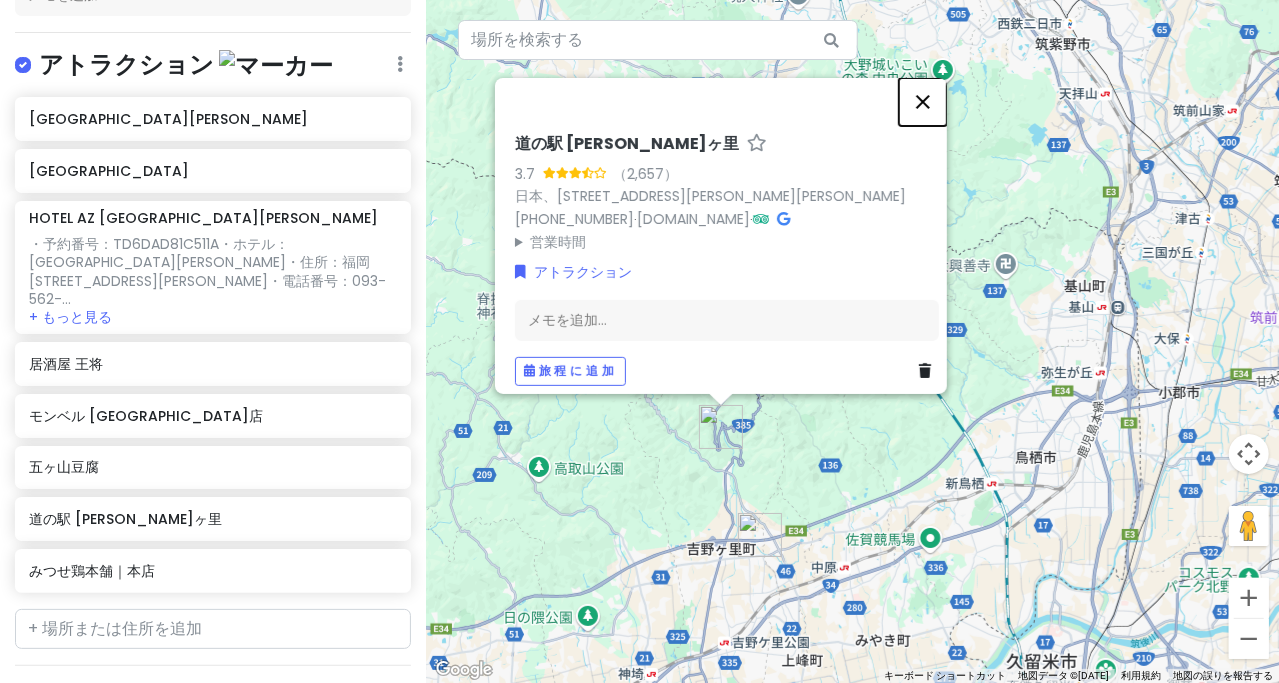 click at bounding box center [923, 101] 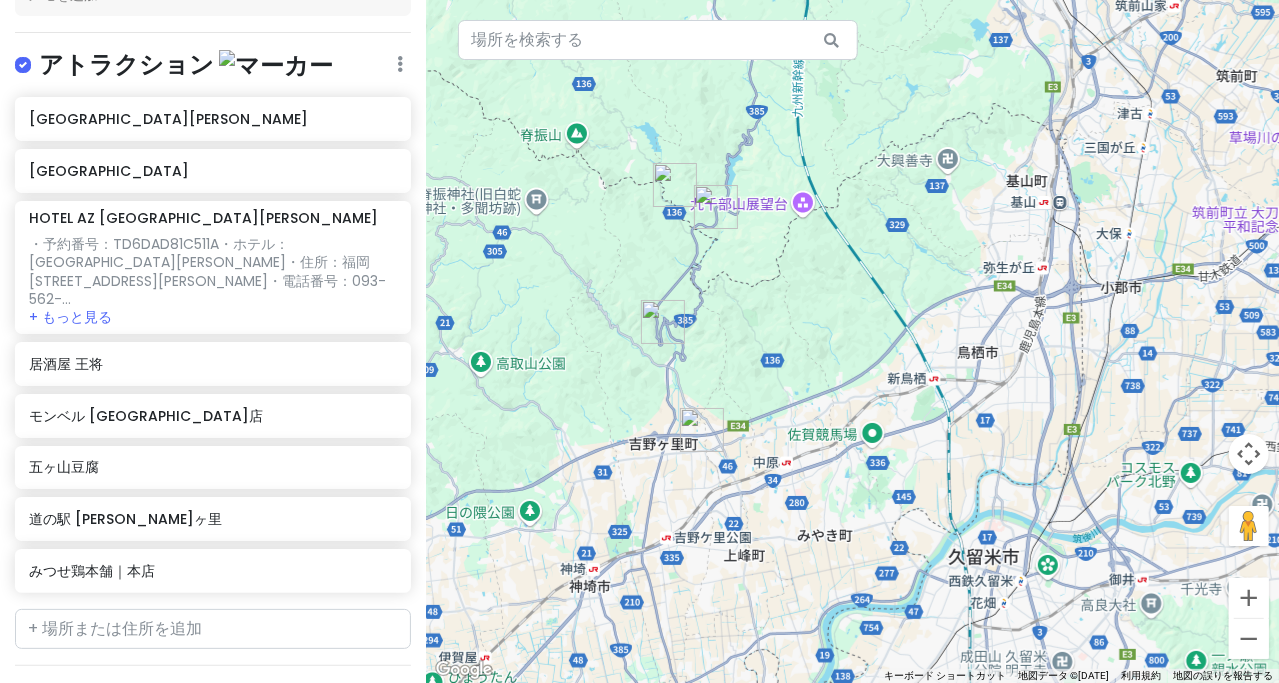 drag, startPoint x: 888, startPoint y: 295, endPoint x: 862, endPoint y: 248, distance: 53.712196 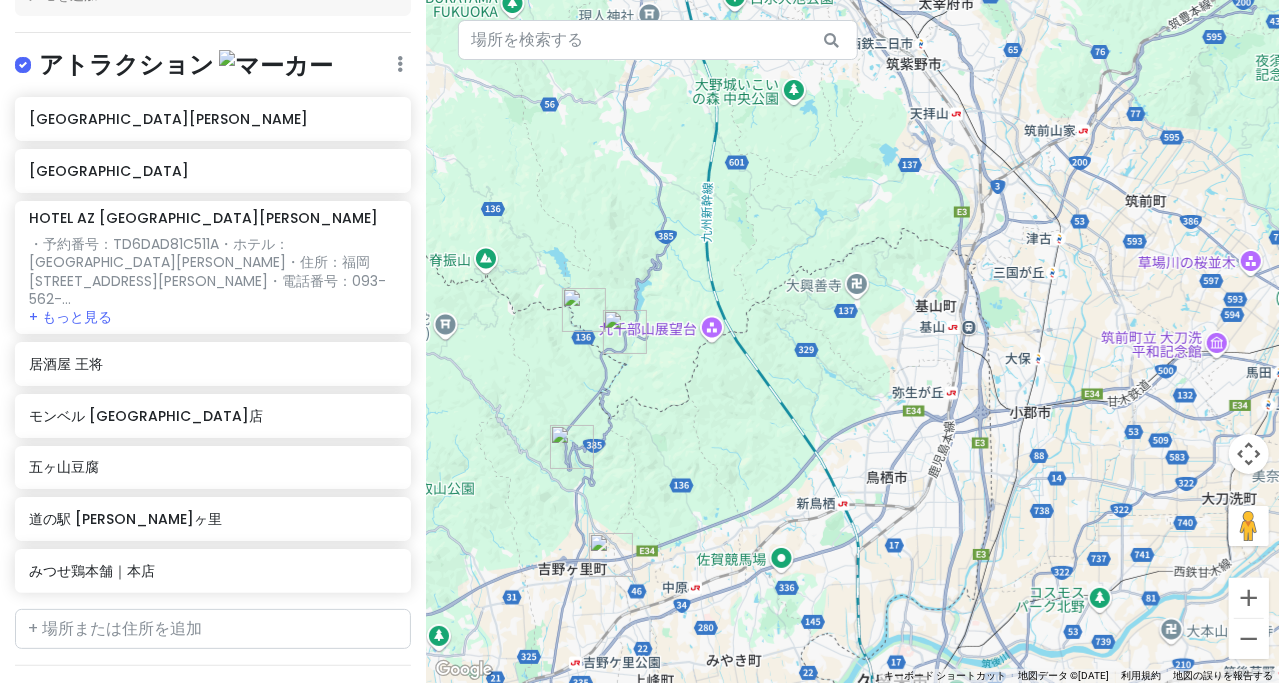 drag, startPoint x: 892, startPoint y: 258, endPoint x: 819, endPoint y: 396, distance: 156.11855 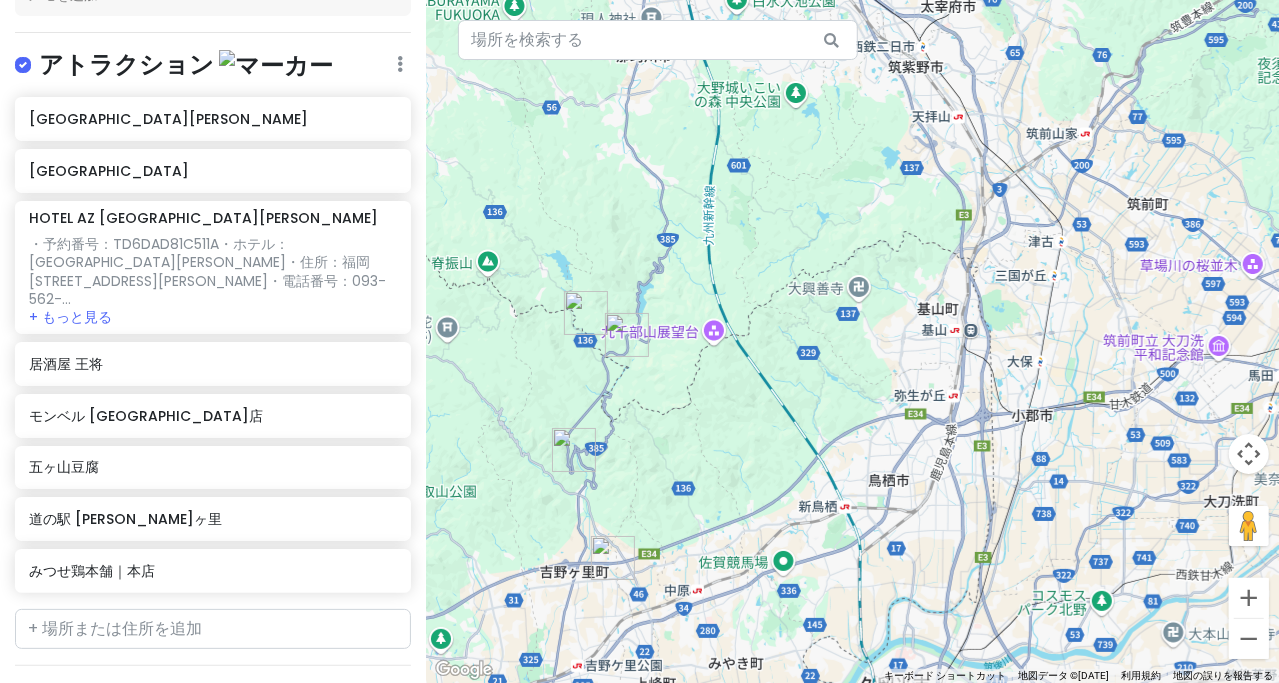 drag, startPoint x: 884, startPoint y: 375, endPoint x: 797, endPoint y: 368, distance: 87.28116 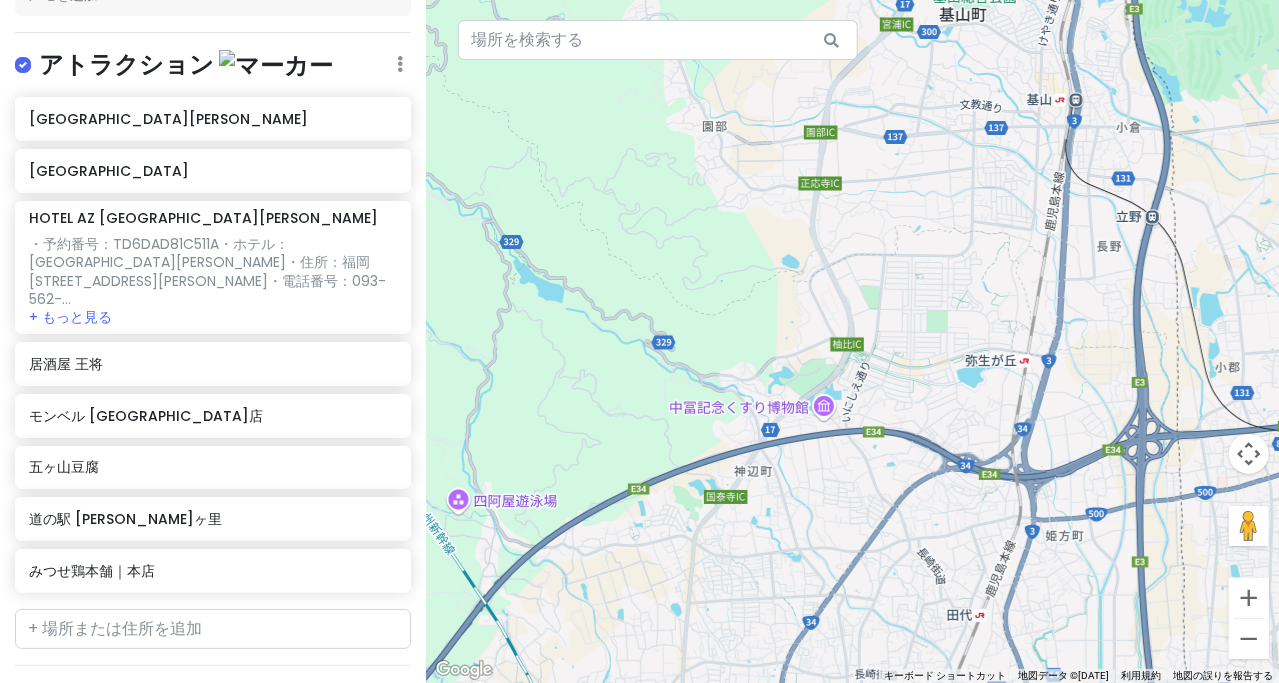 drag, startPoint x: 775, startPoint y: 398, endPoint x: 942, endPoint y: 281, distance: 203.90685 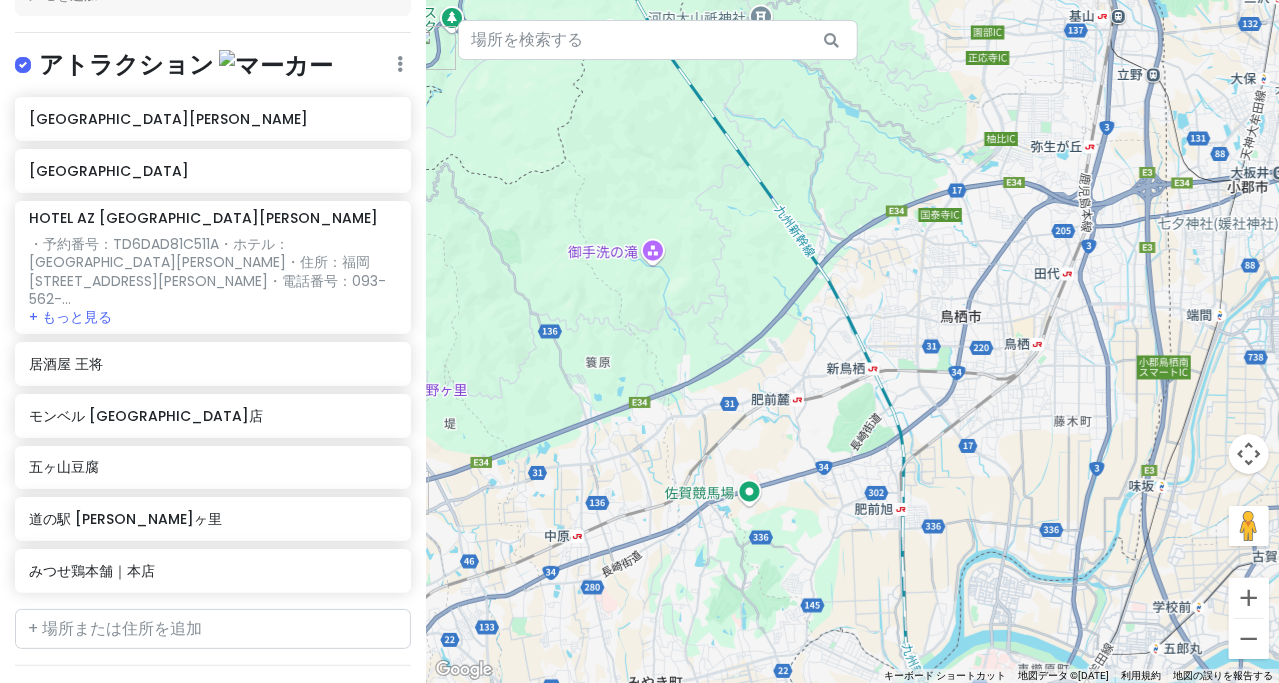 drag, startPoint x: 896, startPoint y: 284, endPoint x: 916, endPoint y: 258, distance: 32.80244 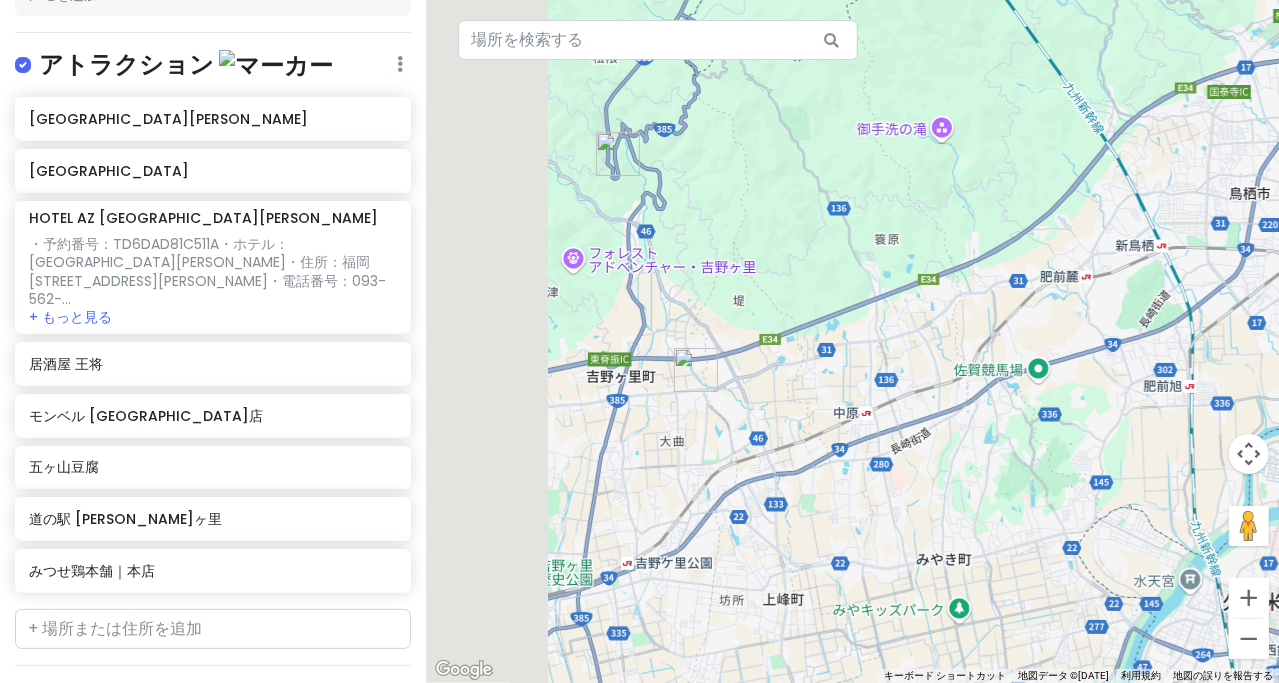 drag, startPoint x: 752, startPoint y: 401, endPoint x: 1114, endPoint y: 289, distance: 378.93008 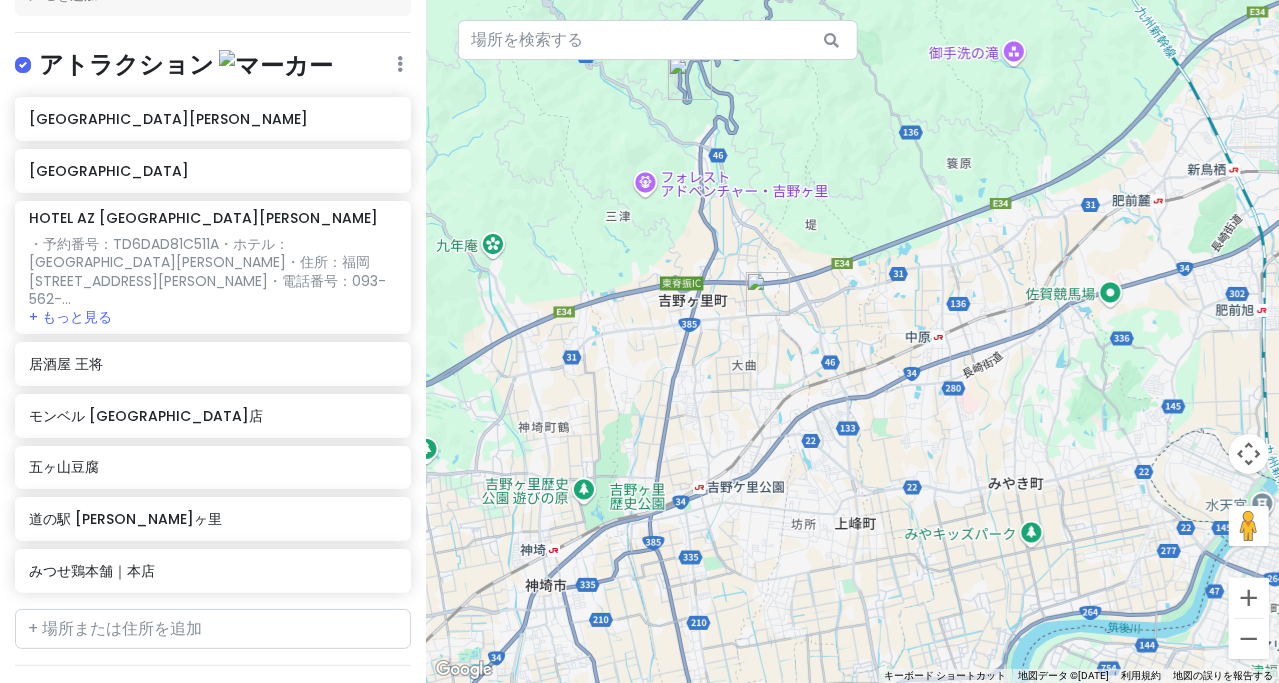drag, startPoint x: 1013, startPoint y: 333, endPoint x: 961, endPoint y: 252, distance: 96.25487 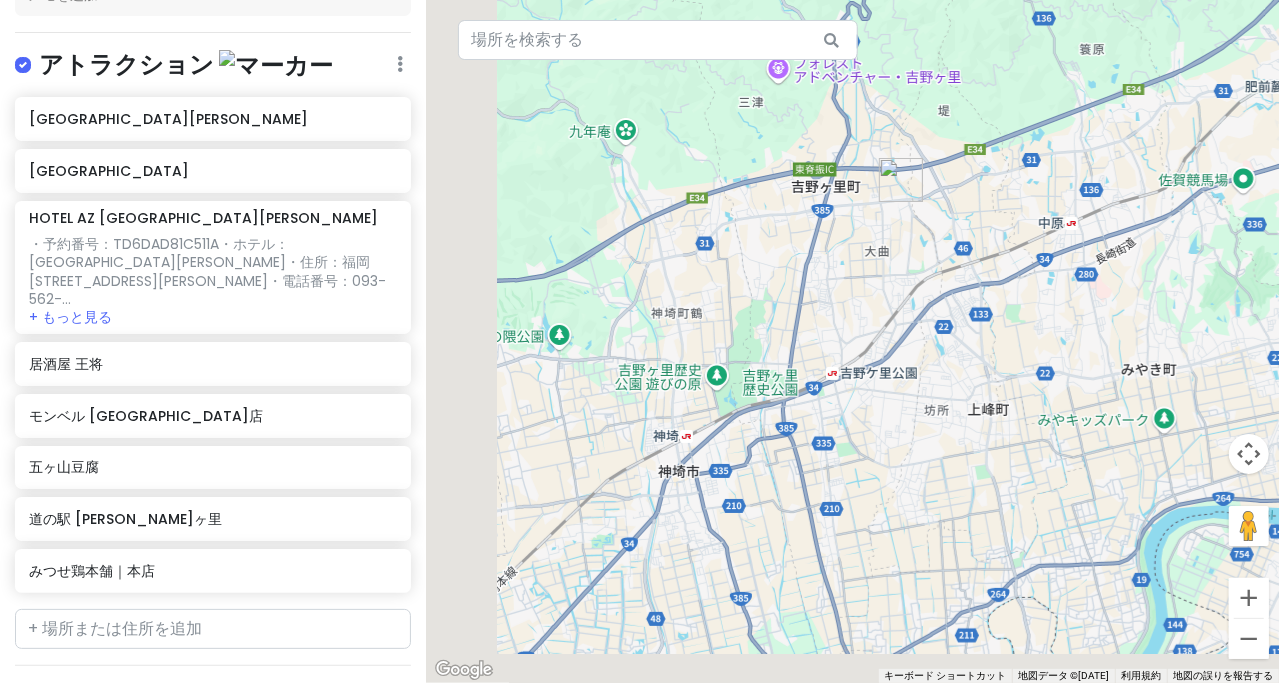 drag, startPoint x: 690, startPoint y: 375, endPoint x: 884, endPoint y: 305, distance: 206.24257 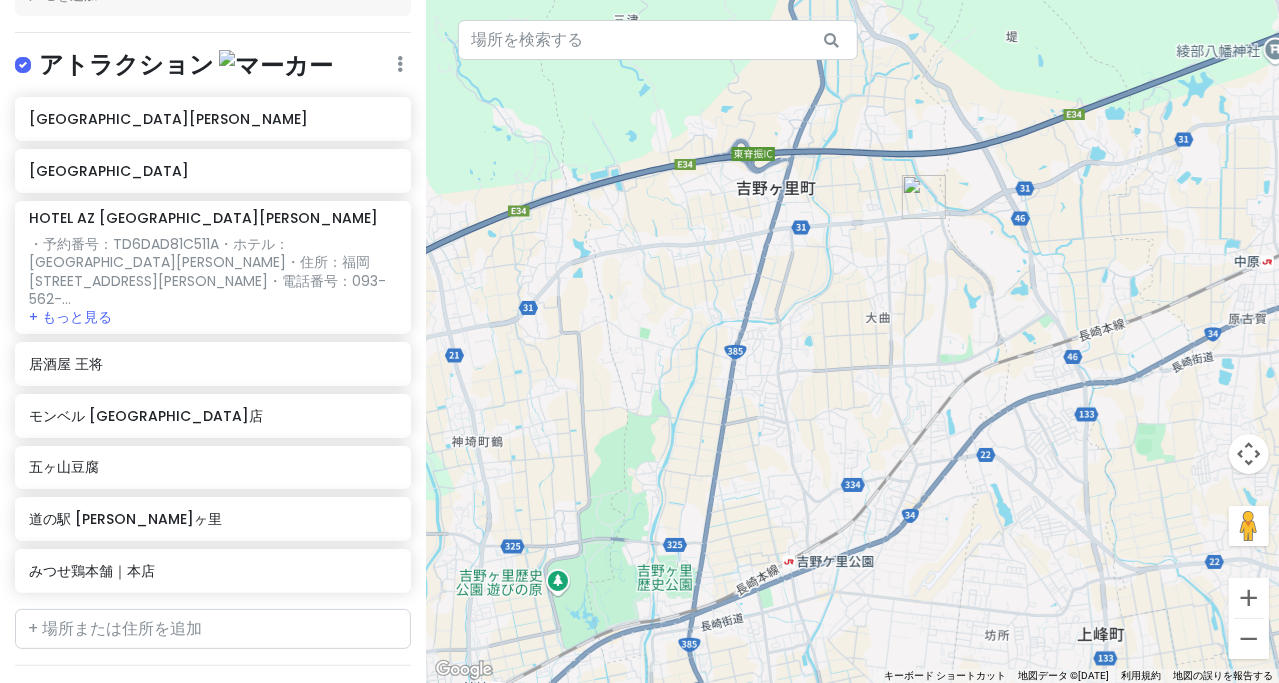 drag, startPoint x: 955, startPoint y: 214, endPoint x: 902, endPoint y: 266, distance: 74.24958 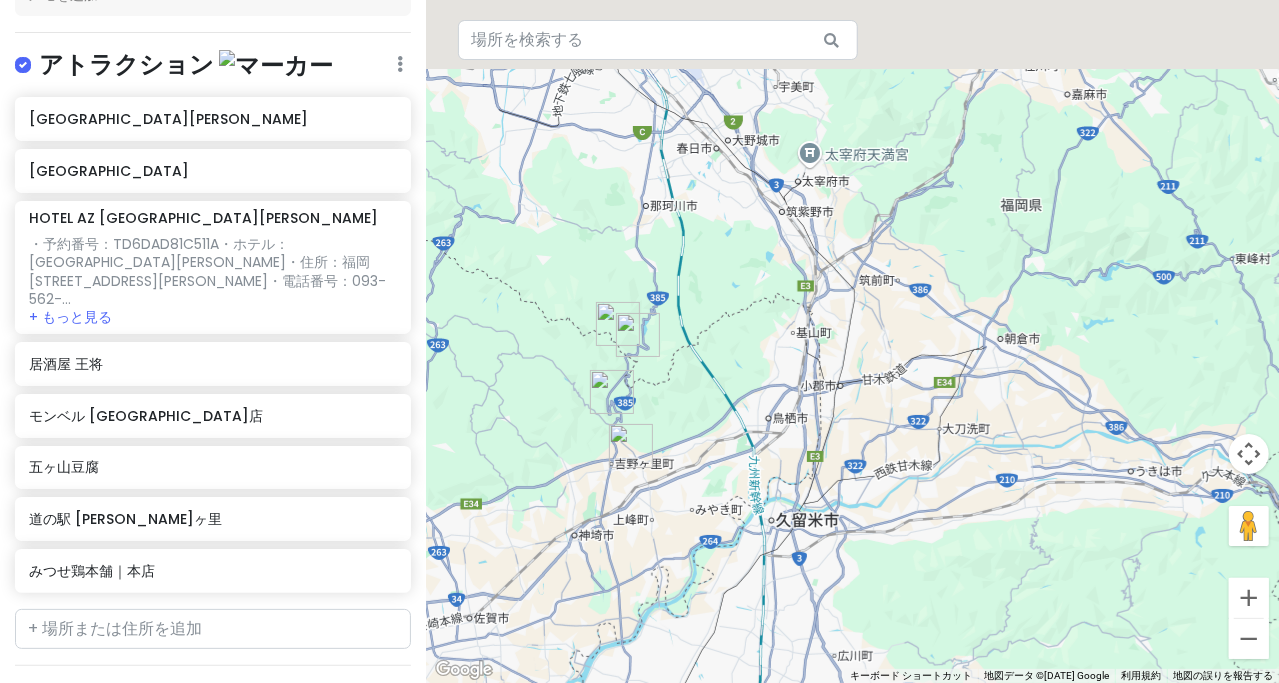 drag, startPoint x: 815, startPoint y: 188, endPoint x: 783, endPoint y: 359, distance: 173.96838 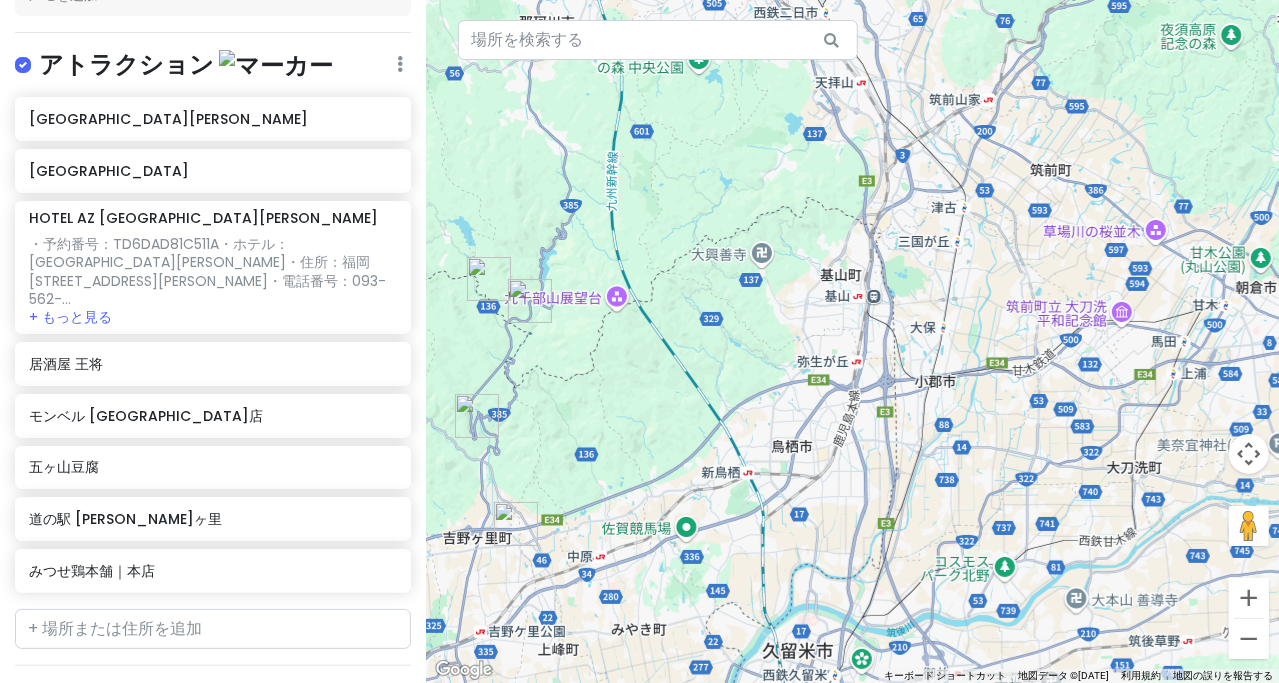 drag, startPoint x: 765, startPoint y: 393, endPoint x: 786, endPoint y: 339, distance: 57.939625 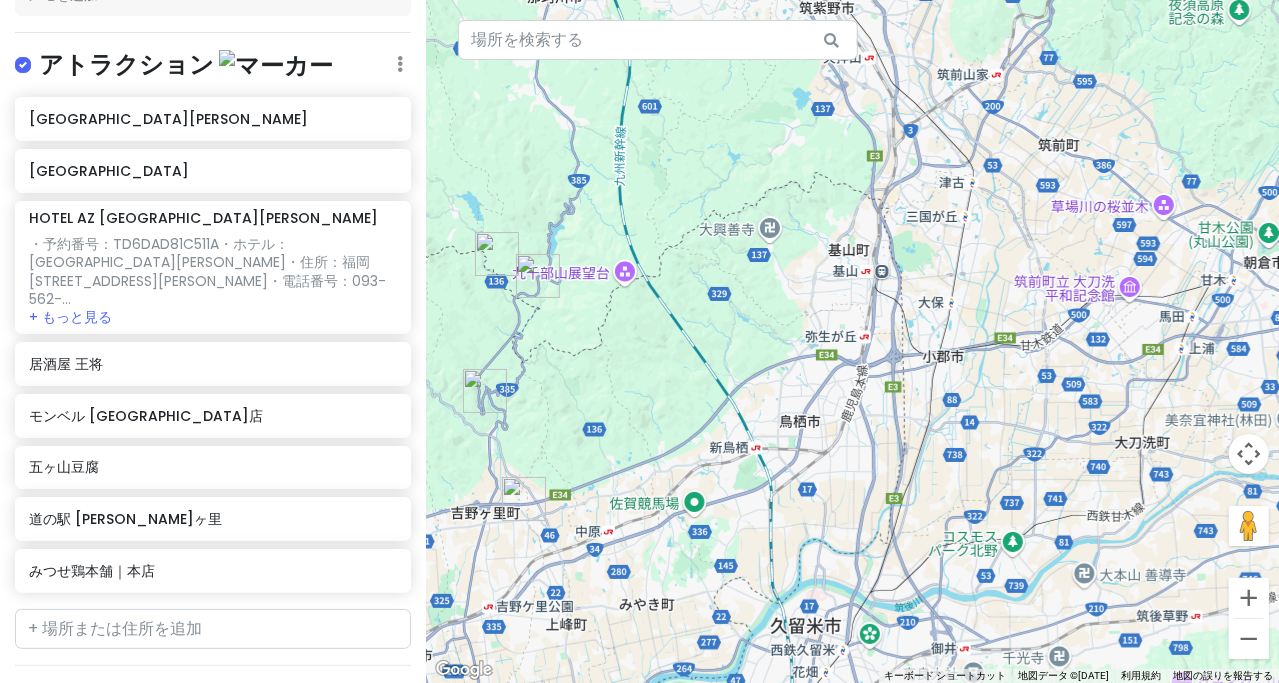 drag, startPoint x: 717, startPoint y: 451, endPoint x: 764, endPoint y: 352, distance: 109.59015 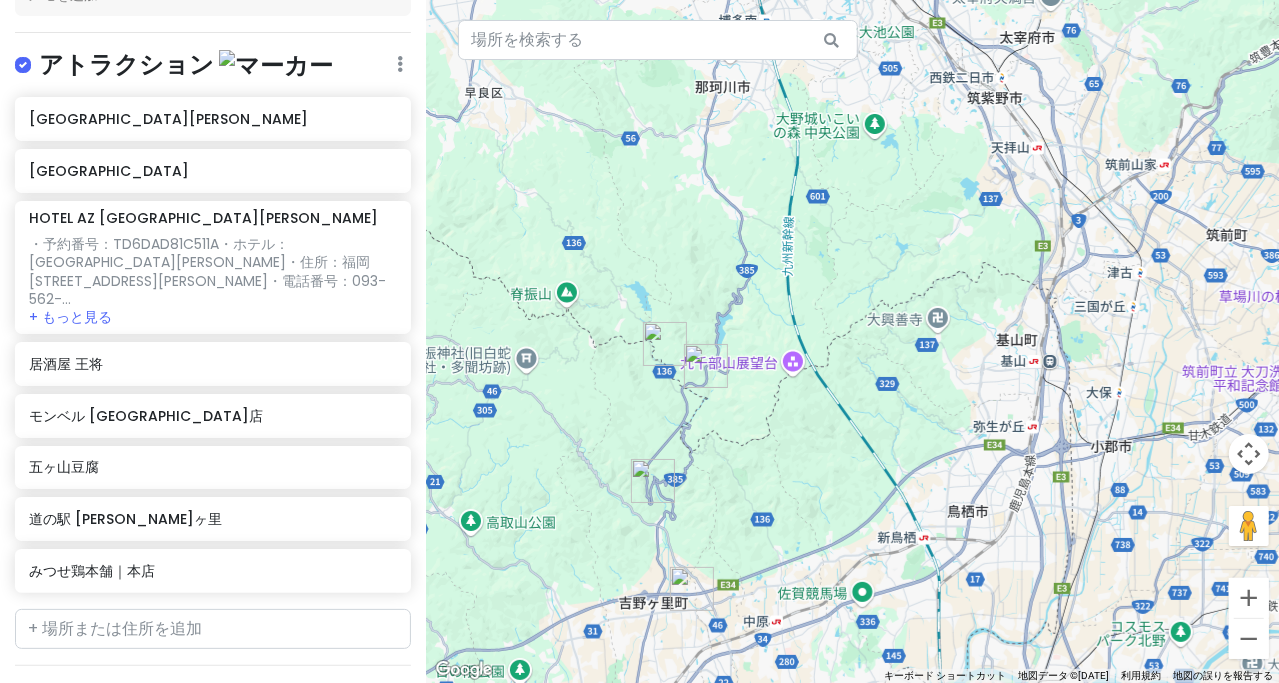drag, startPoint x: 658, startPoint y: 285, endPoint x: 777, endPoint y: 473, distance: 222.4972 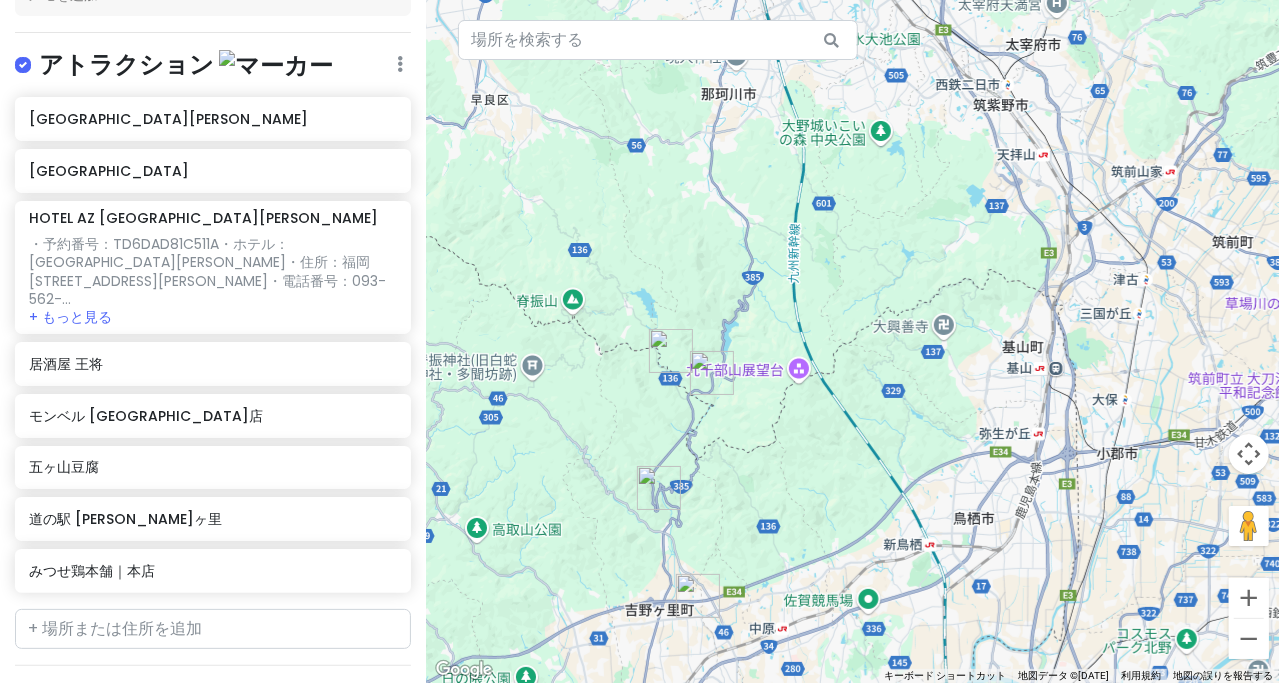 drag, startPoint x: 727, startPoint y: 193, endPoint x: 745, endPoint y: 333, distance: 141.1524 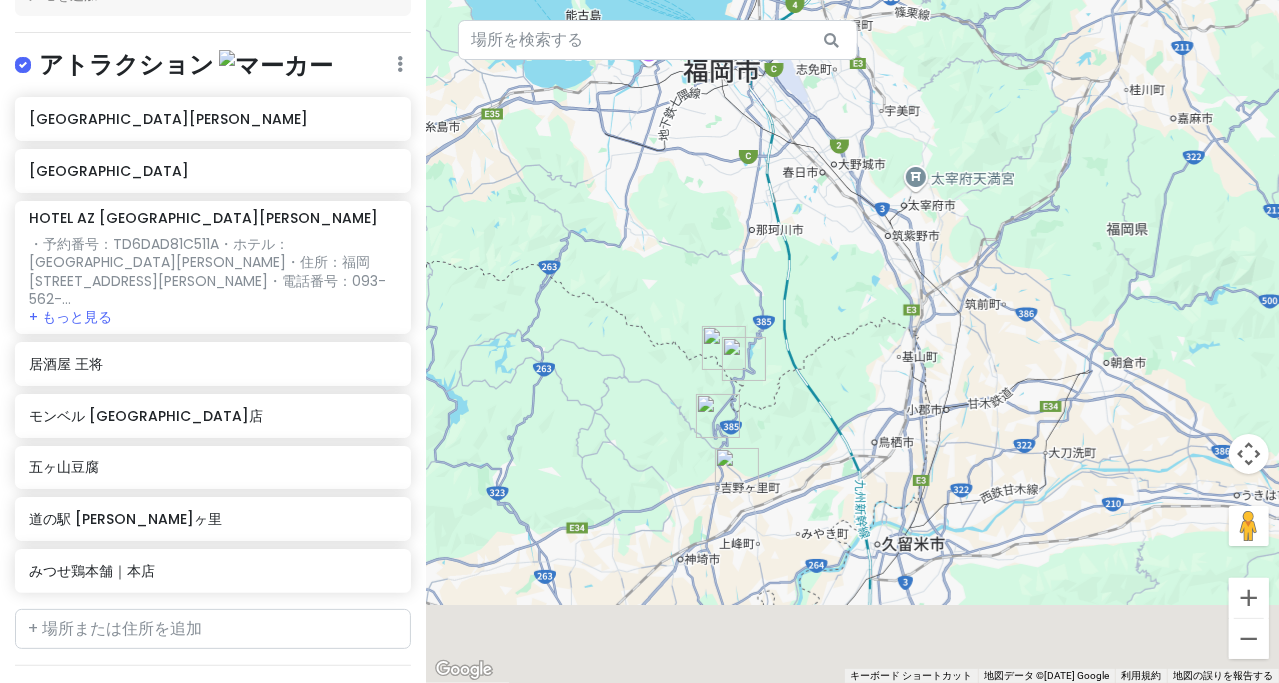 drag, startPoint x: 766, startPoint y: 431, endPoint x: 809, endPoint y: 285, distance: 152.20053 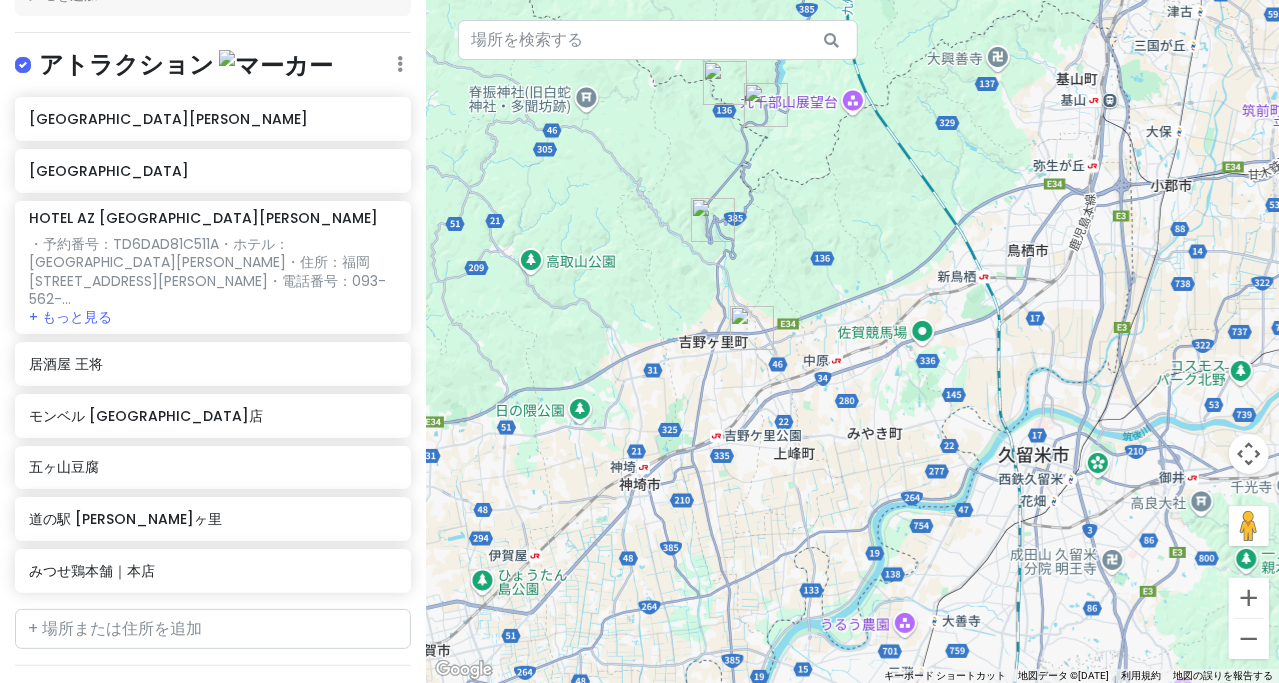drag, startPoint x: 800, startPoint y: 313, endPoint x: 902, endPoint y: 279, distance: 107.51744 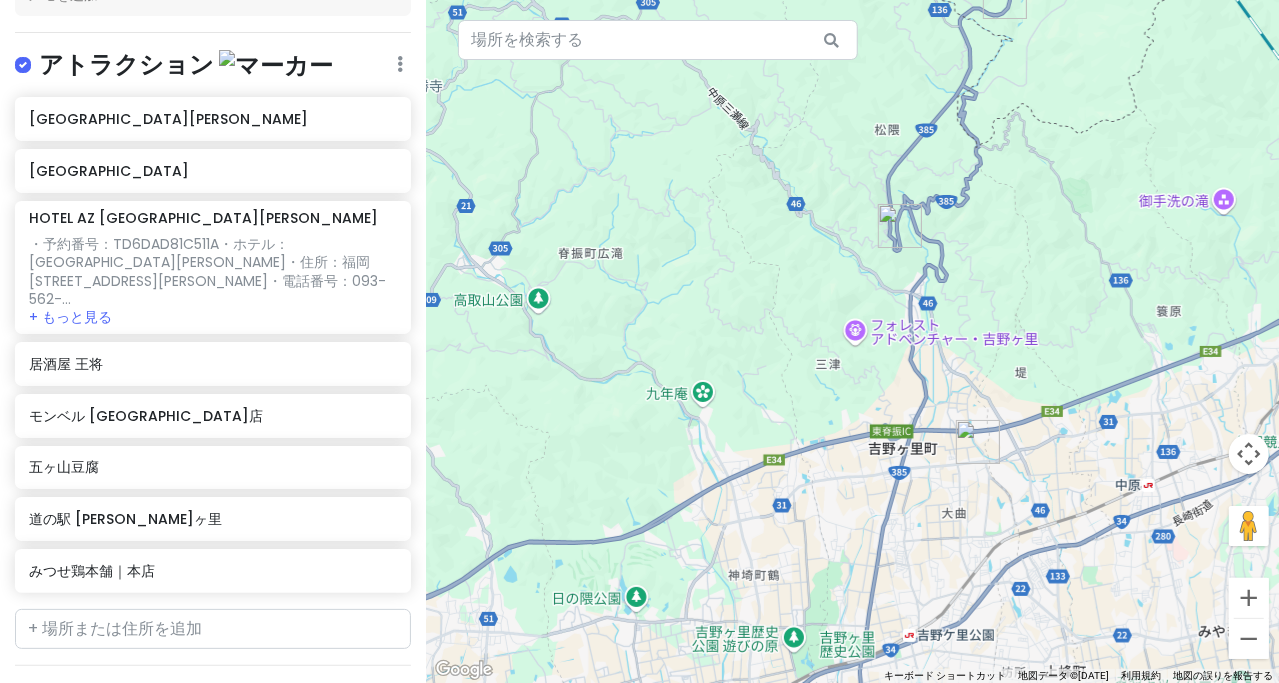 drag, startPoint x: 1072, startPoint y: 183, endPoint x: 1022, endPoint y: 331, distance: 156.2178 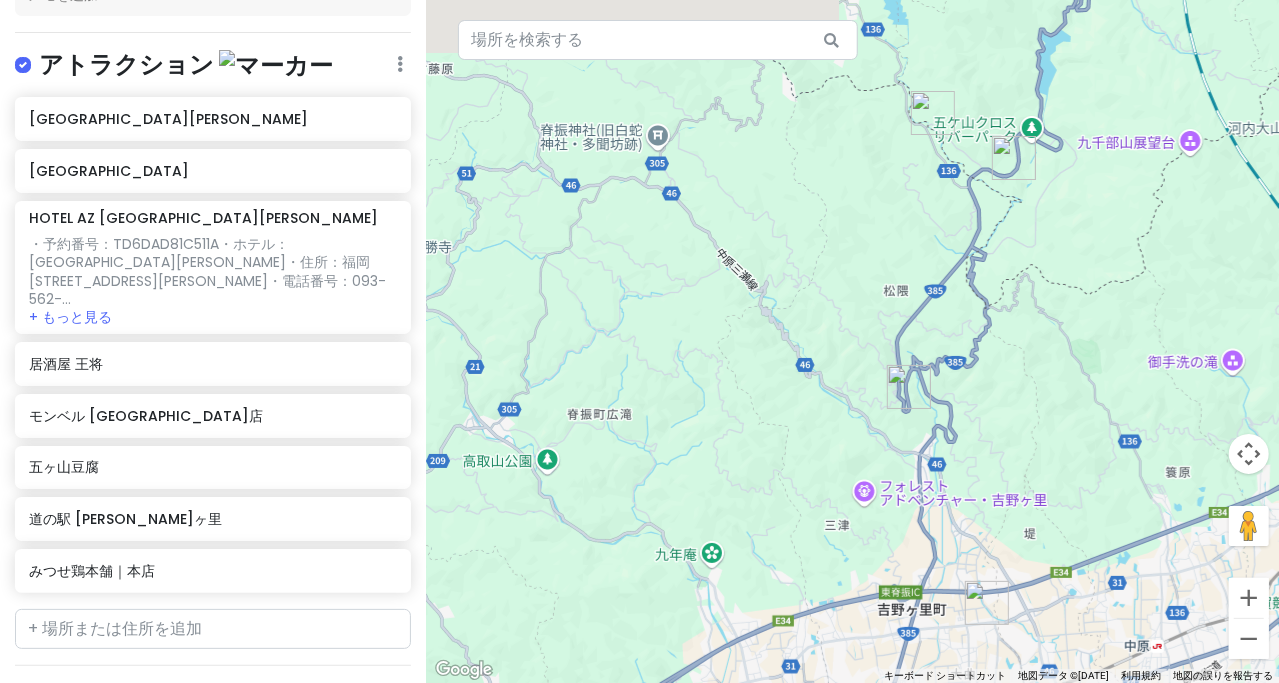 drag, startPoint x: 1055, startPoint y: 313, endPoint x: 1045, endPoint y: 309, distance: 10.770329 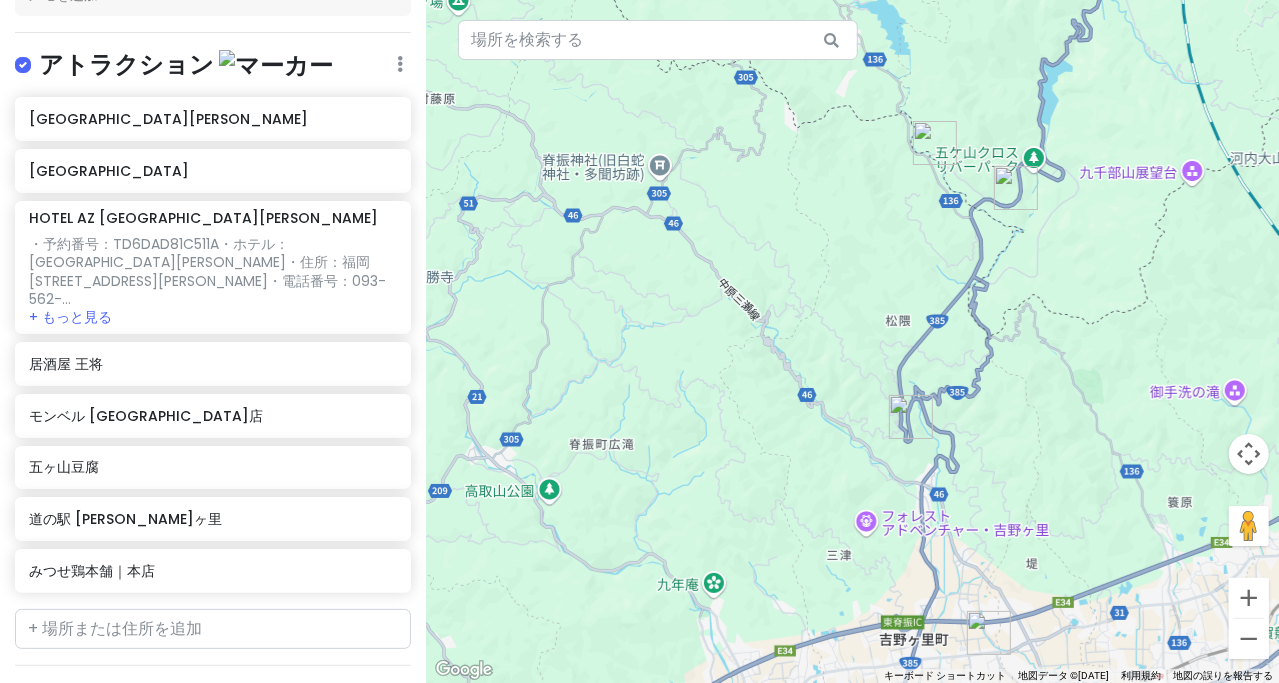 click at bounding box center (935, 143) 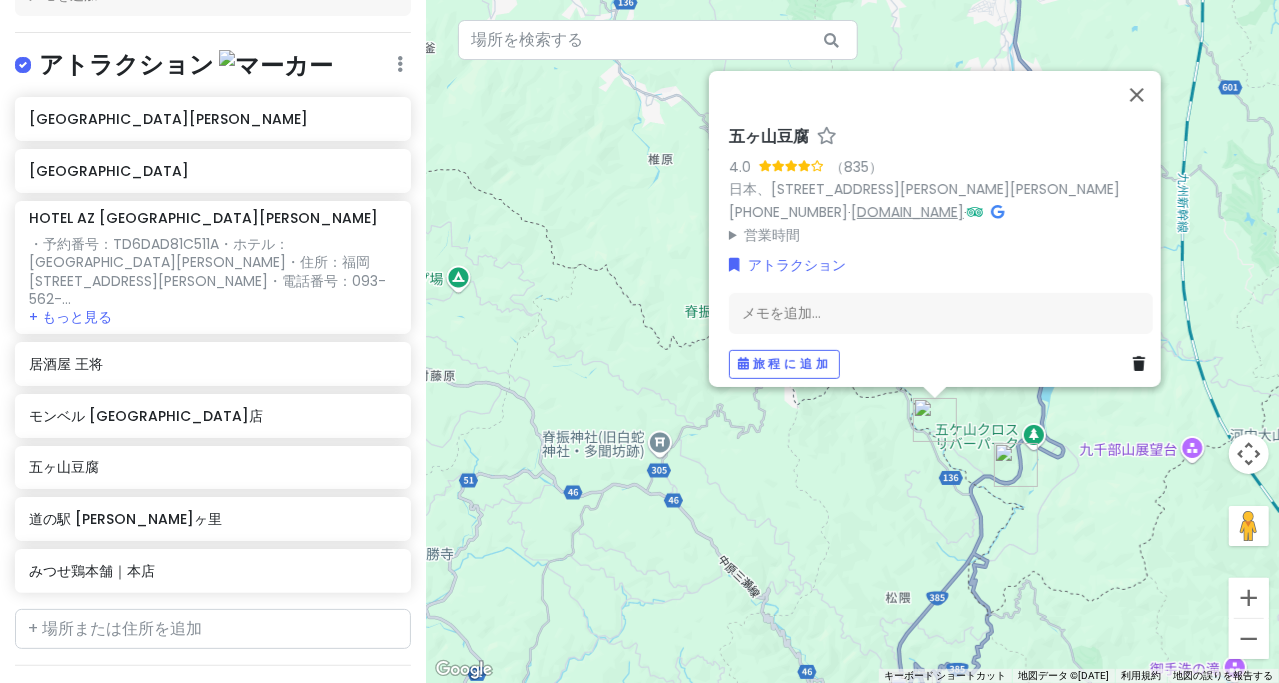 click on "[DOMAIN_NAME]" at bounding box center [907, 211] 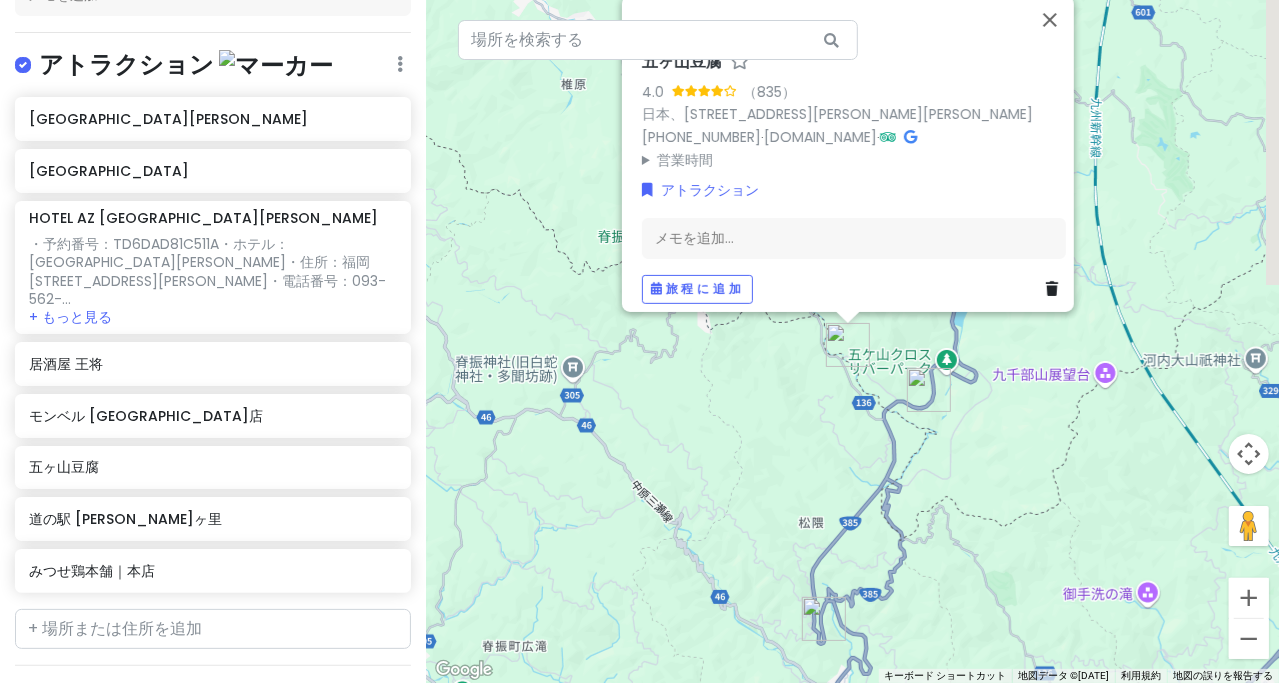drag, startPoint x: 608, startPoint y: 253, endPoint x: 521, endPoint y: 178, distance: 114.865135 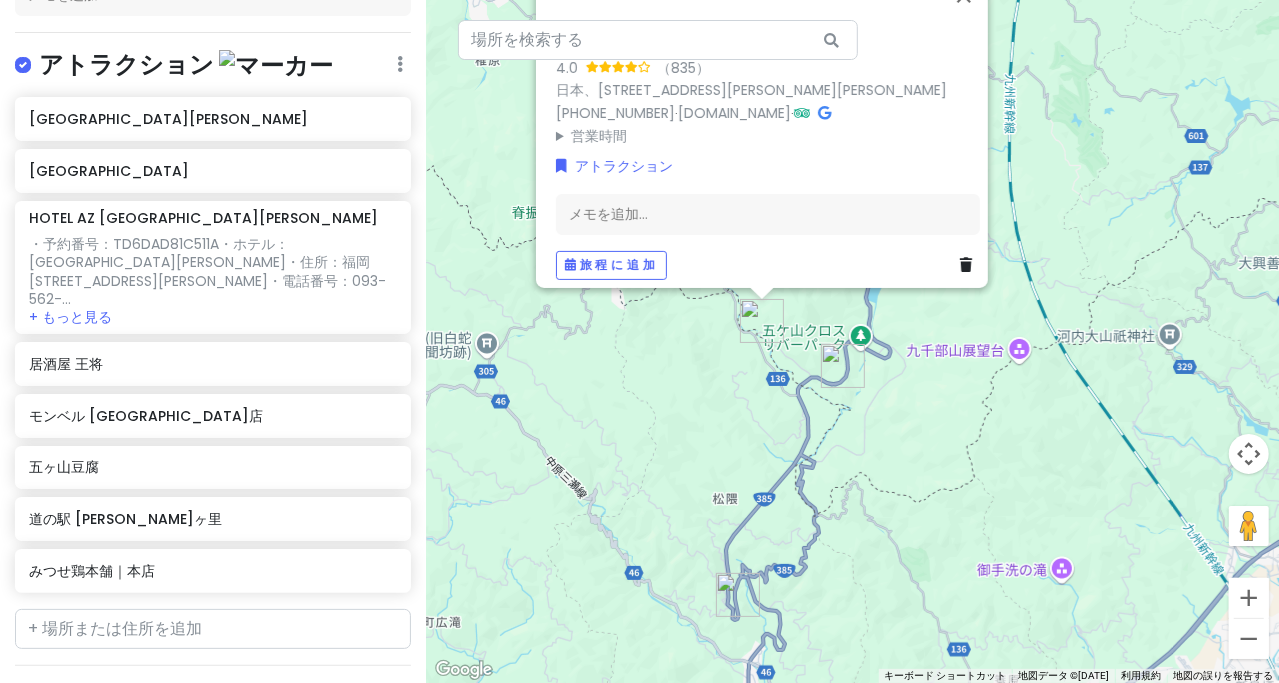 drag, startPoint x: 753, startPoint y: 421, endPoint x: 666, endPoint y: 392, distance: 91.706055 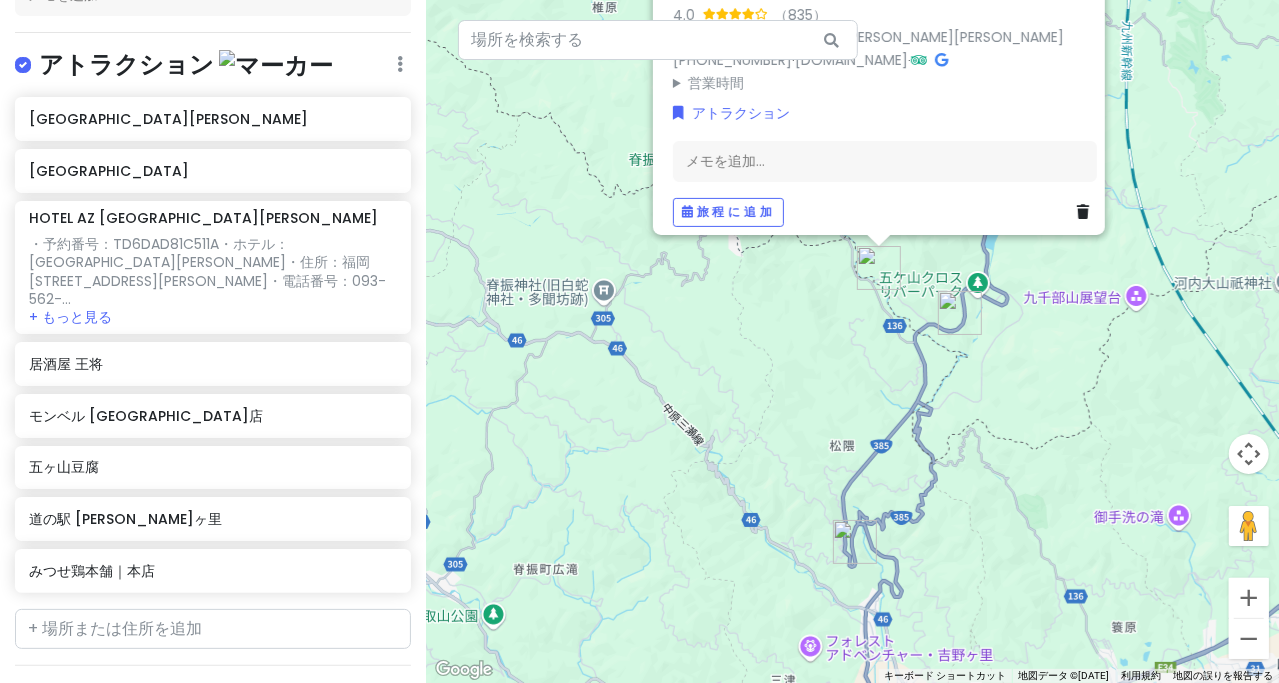 click on "[GEOGRAPHIC_DATA][PERSON_NAME] [GEOGRAPHIC_DATA] AZ [GEOGRAPHIC_DATA][PERSON_NAME] ・予約番号：TD6DAD81C511A
・ホテル：[GEOGRAPHIC_DATA][PERSON_NAME]
・住所：福岡[STREET_ADDRESS][PERSON_NAME]電話番号：093-562-... + もっと見る 居酒屋 王将 モンベル [GEOGRAPHIC_DATA] [GEOGRAPHIC_DATA]の駅 [PERSON_NAME][GEOGRAPHIC_DATA]せ鶏本舗｜本店" at bounding box center [213, 349] 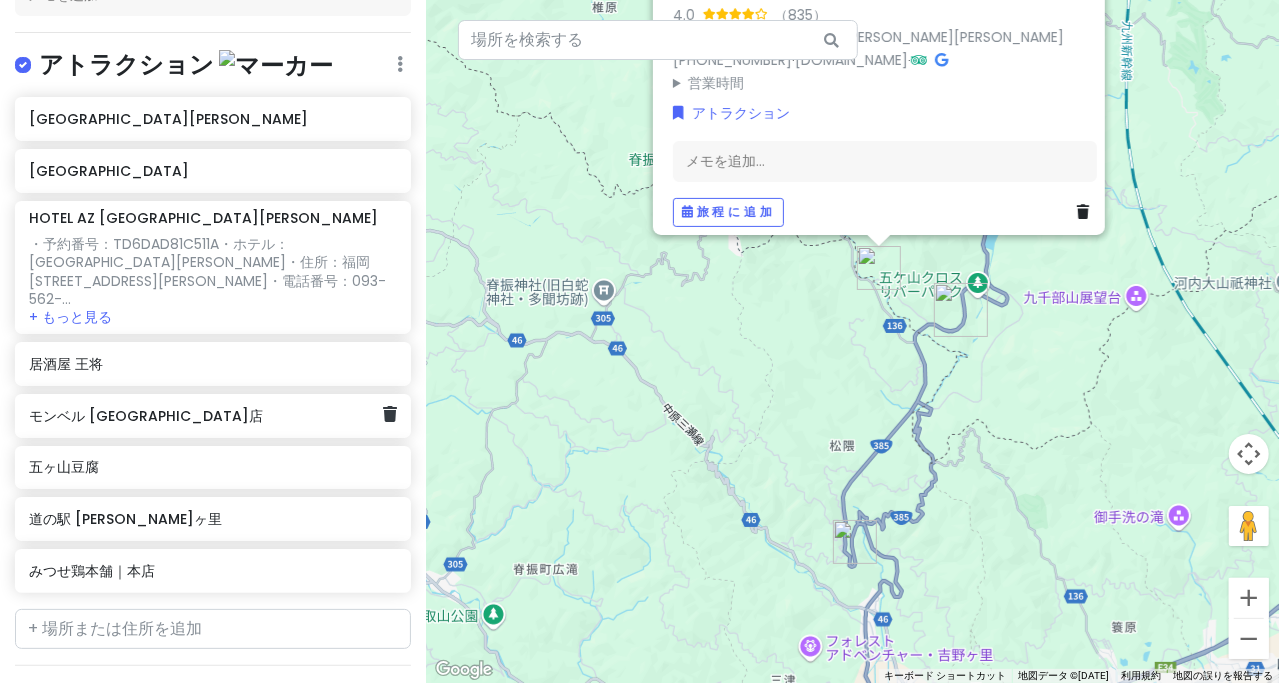 click on "モンベル [GEOGRAPHIC_DATA]店" 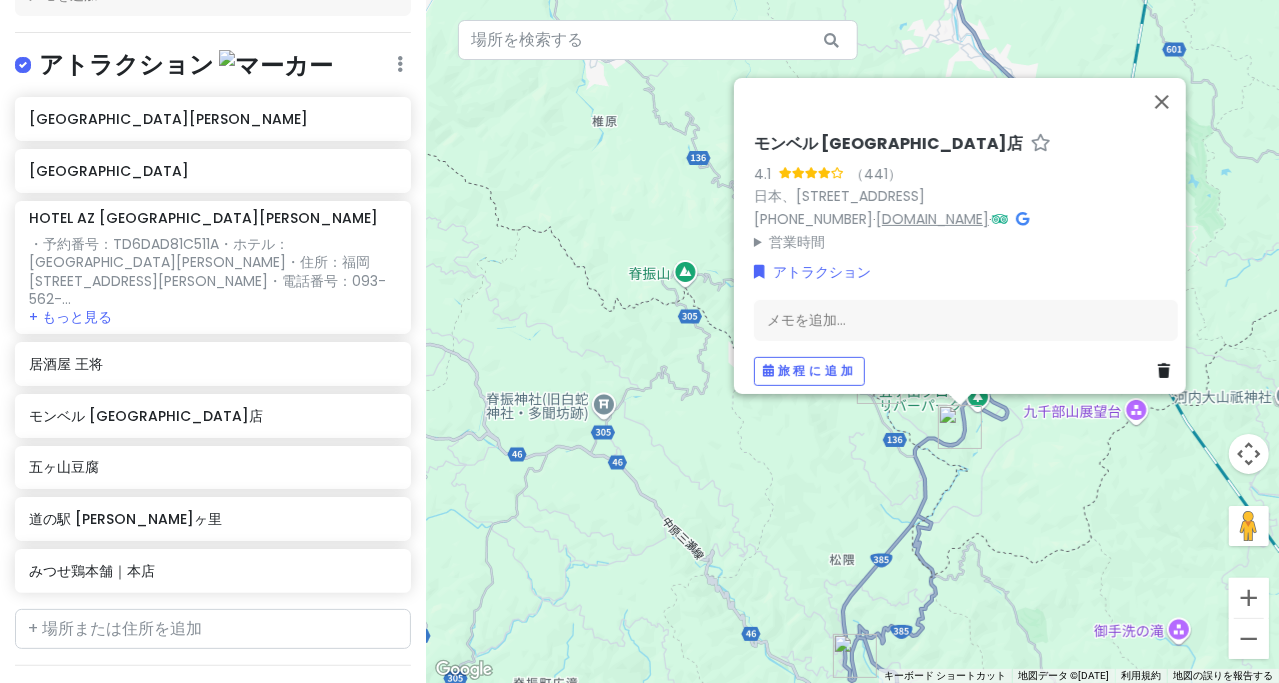 click on "[DOMAIN_NAME]" at bounding box center (932, 218) 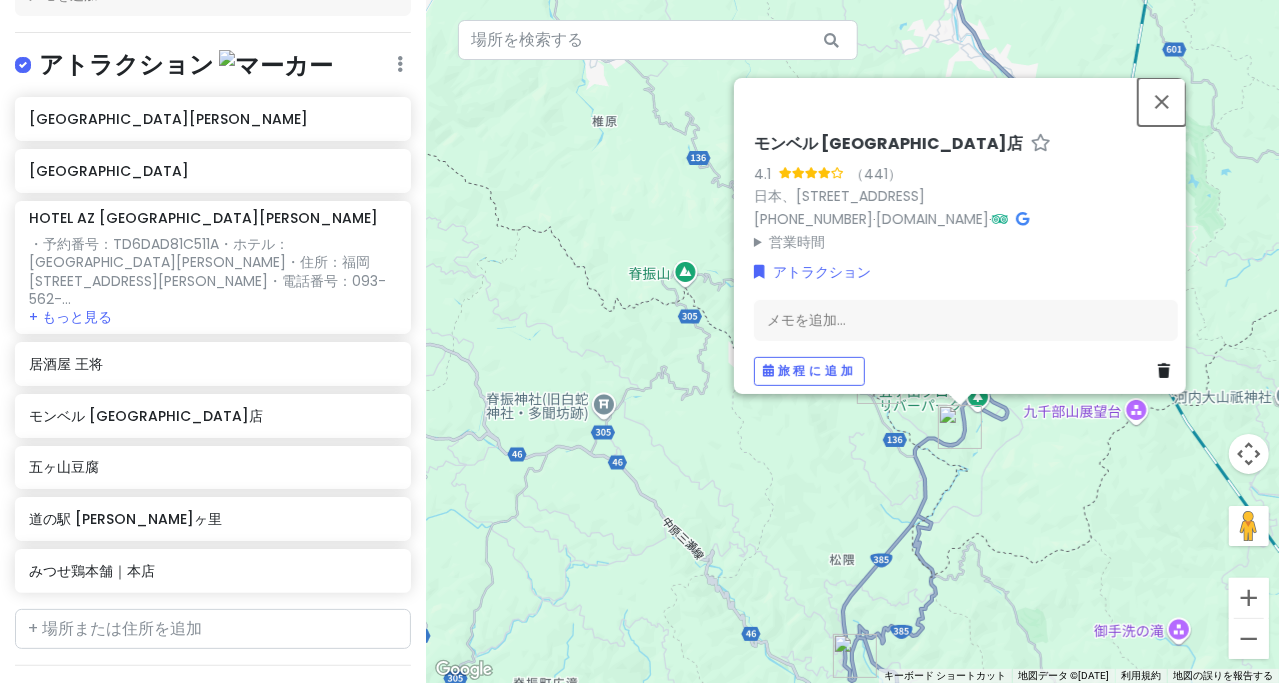 click at bounding box center (1162, 101) 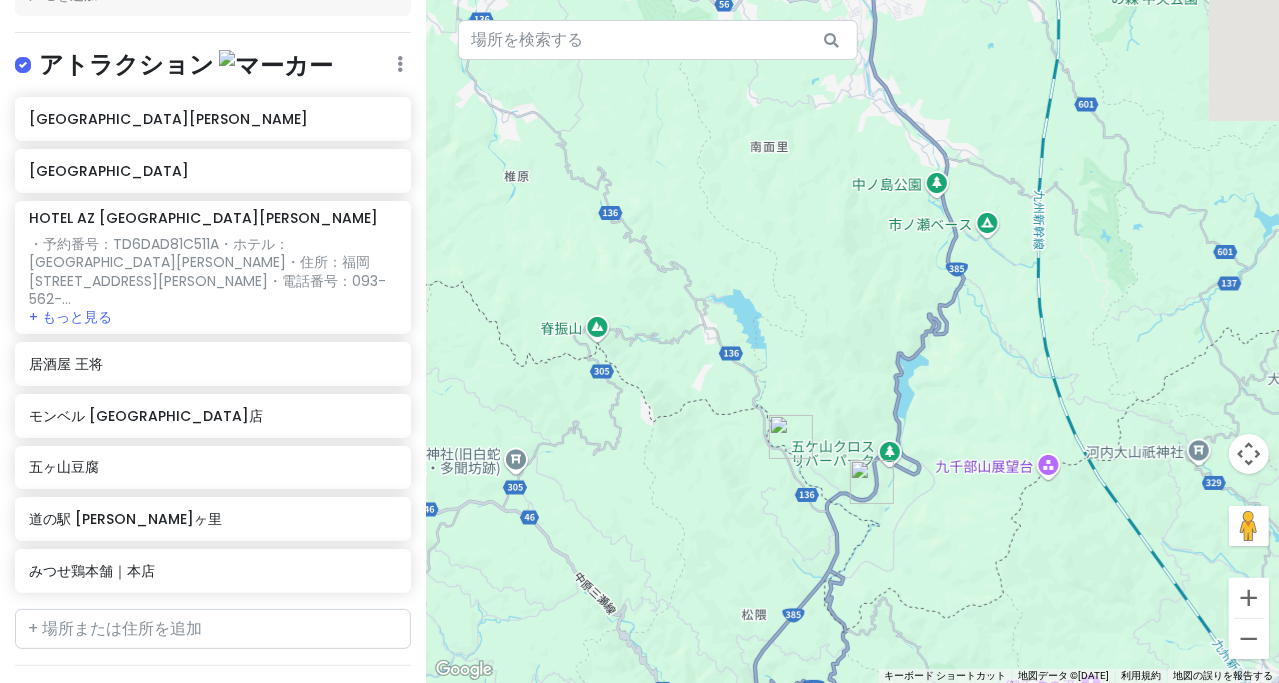 drag, startPoint x: 887, startPoint y: 255, endPoint x: 845, endPoint y: 266, distance: 43.416588 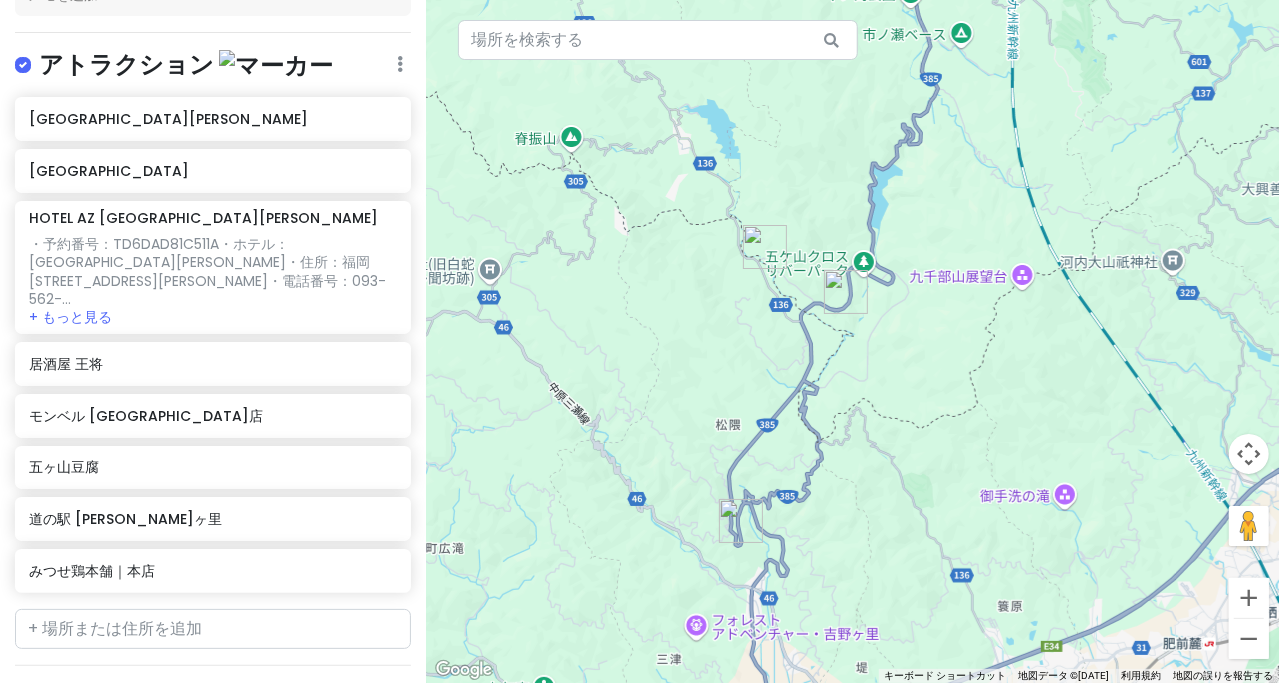 drag, startPoint x: 950, startPoint y: 258, endPoint x: 952, endPoint y: 200, distance: 58.034473 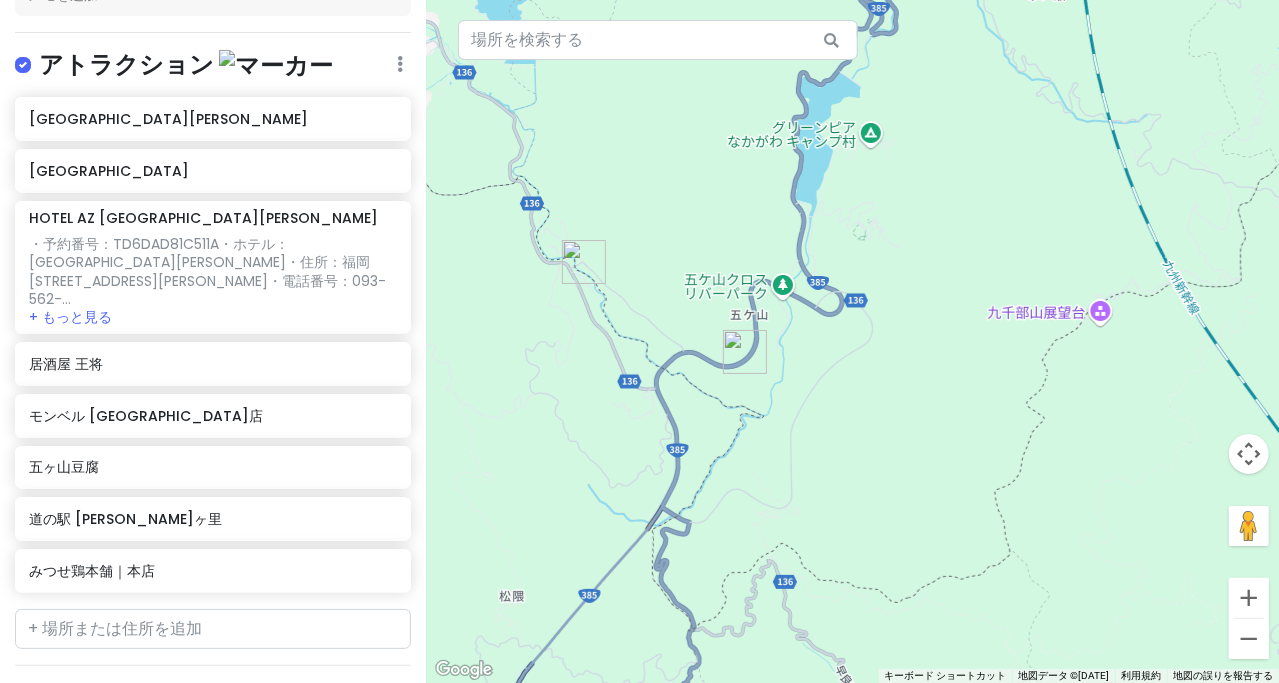 drag, startPoint x: 897, startPoint y: 434, endPoint x: 932, endPoint y: 318, distance: 121.16518 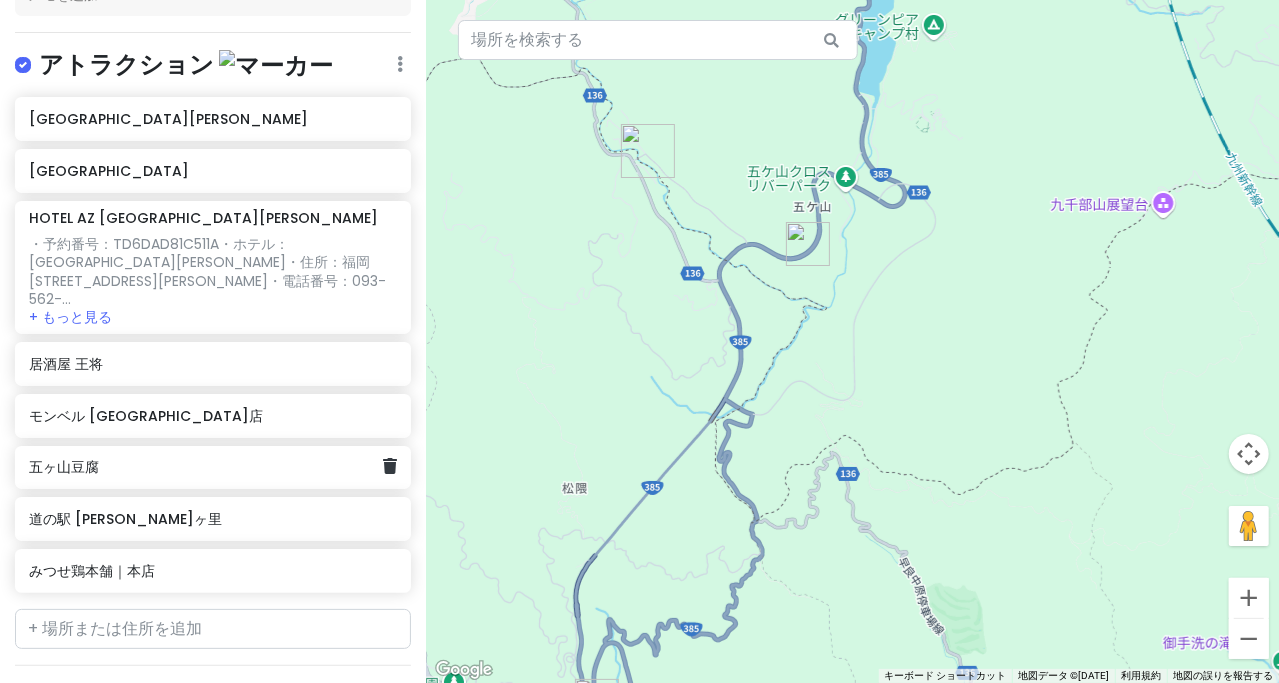 click on "五ヶ山豆腐" at bounding box center [213, 468] 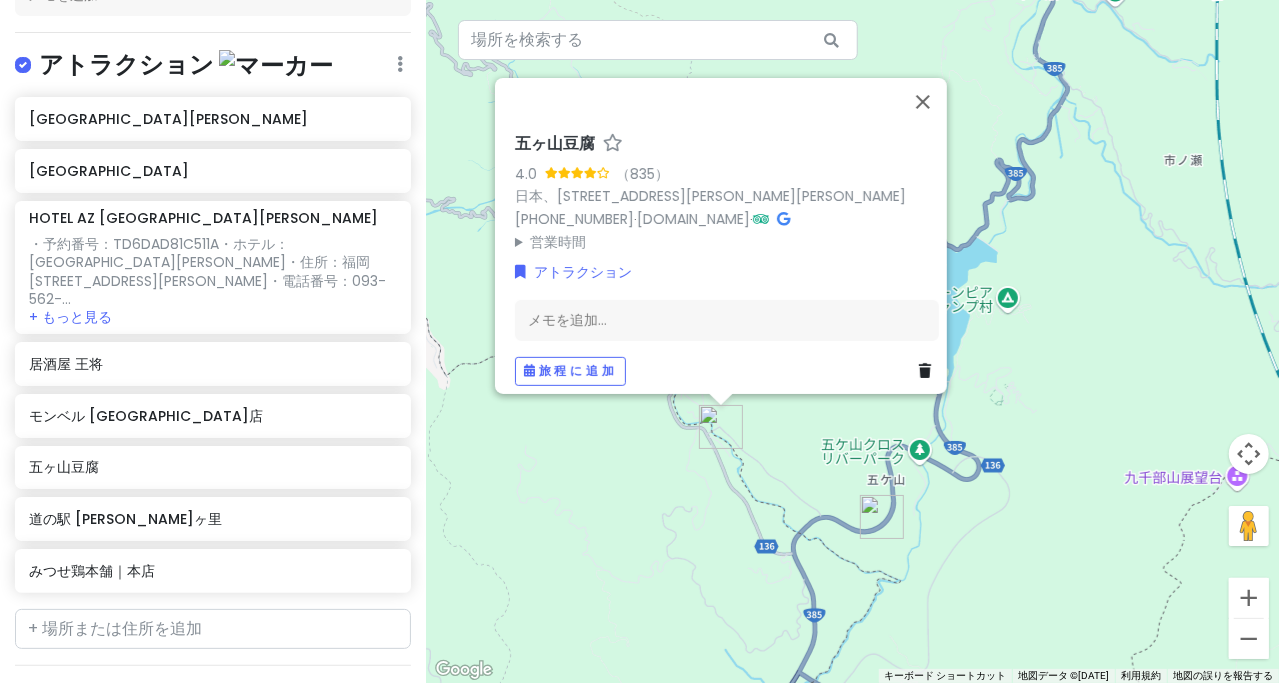 click on "五ヶ山豆腐" at bounding box center (555, 142) 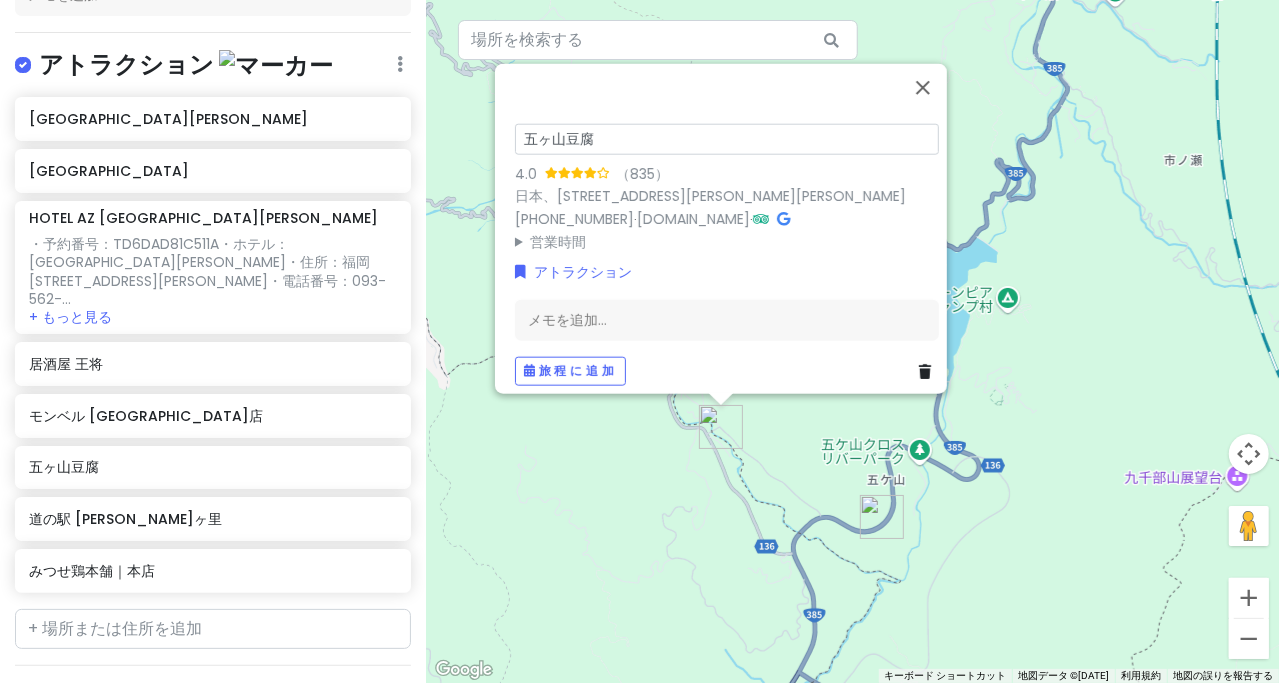 drag, startPoint x: 585, startPoint y: 131, endPoint x: 511, endPoint y: 132, distance: 74.00676 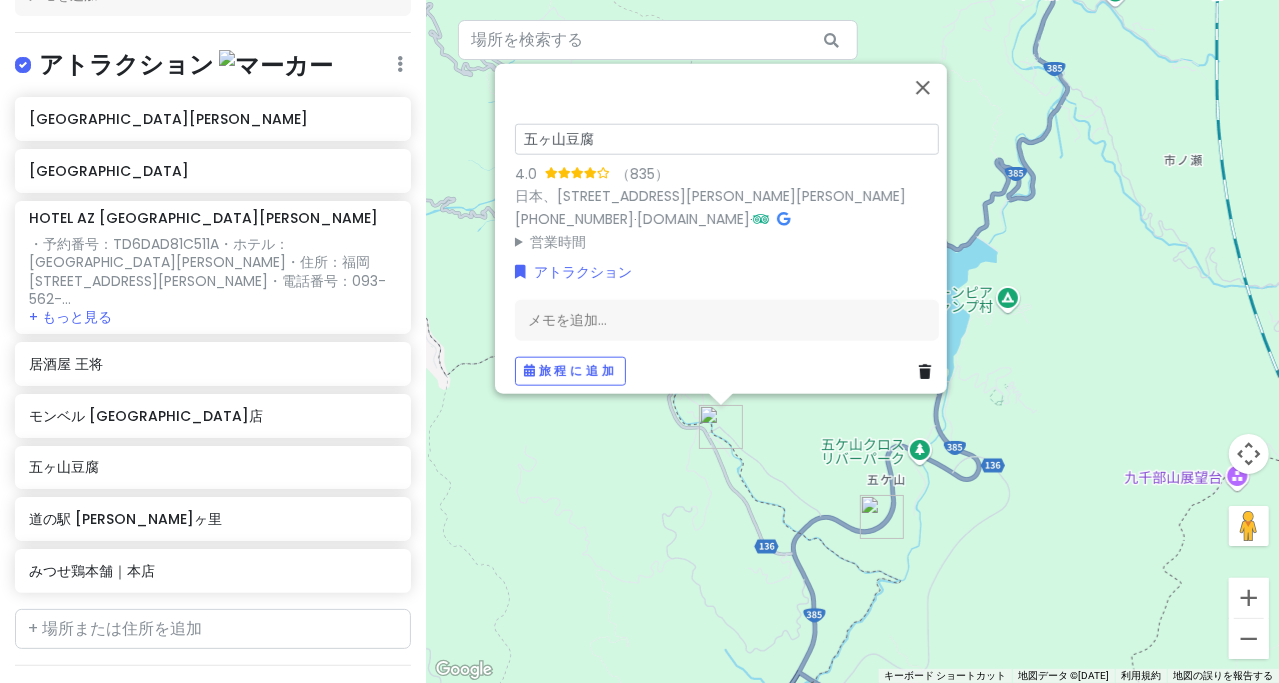 drag, startPoint x: 458, startPoint y: 157, endPoint x: 480, endPoint y: 150, distance: 23.086792 